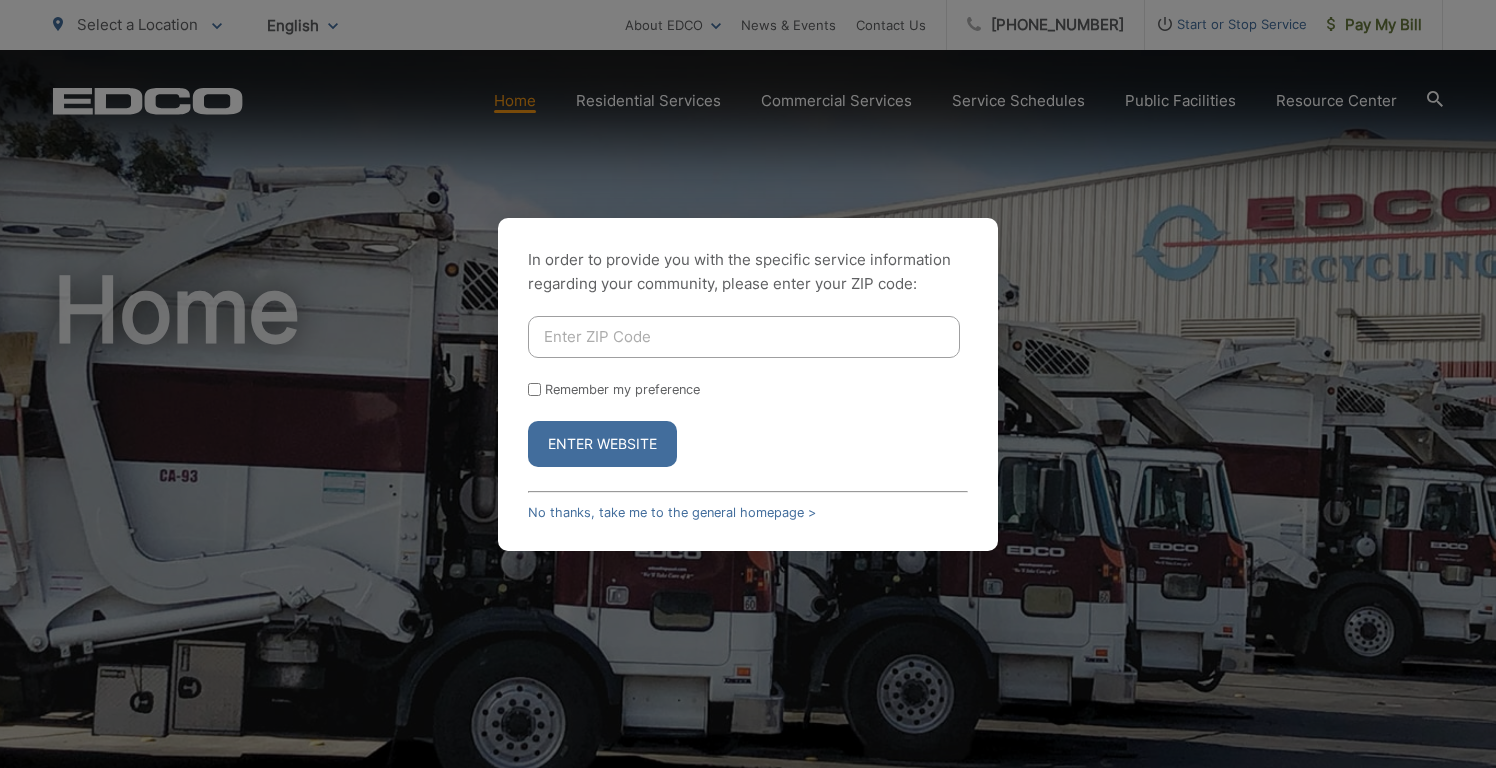 scroll, scrollTop: 0, scrollLeft: 0, axis: both 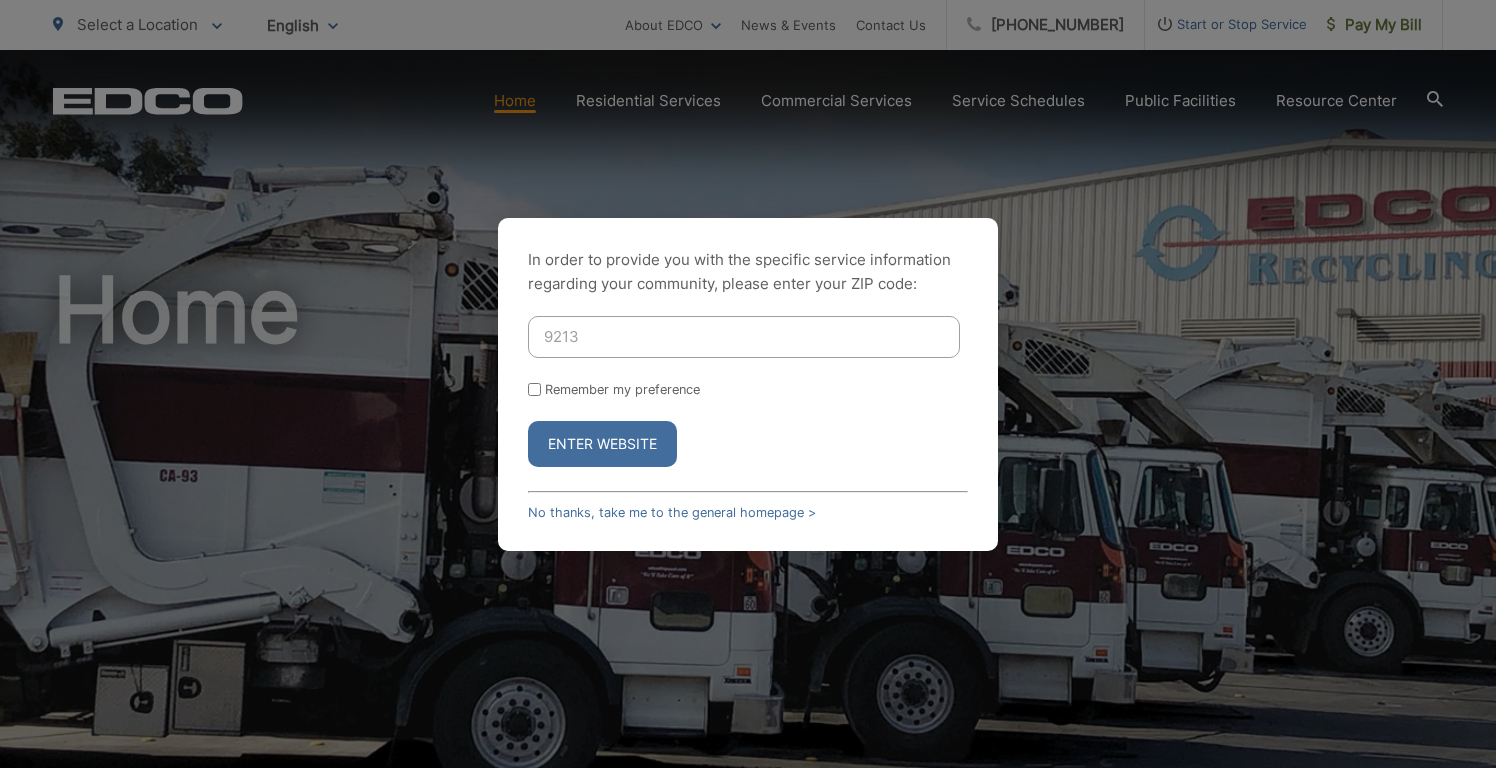 type on "92131" 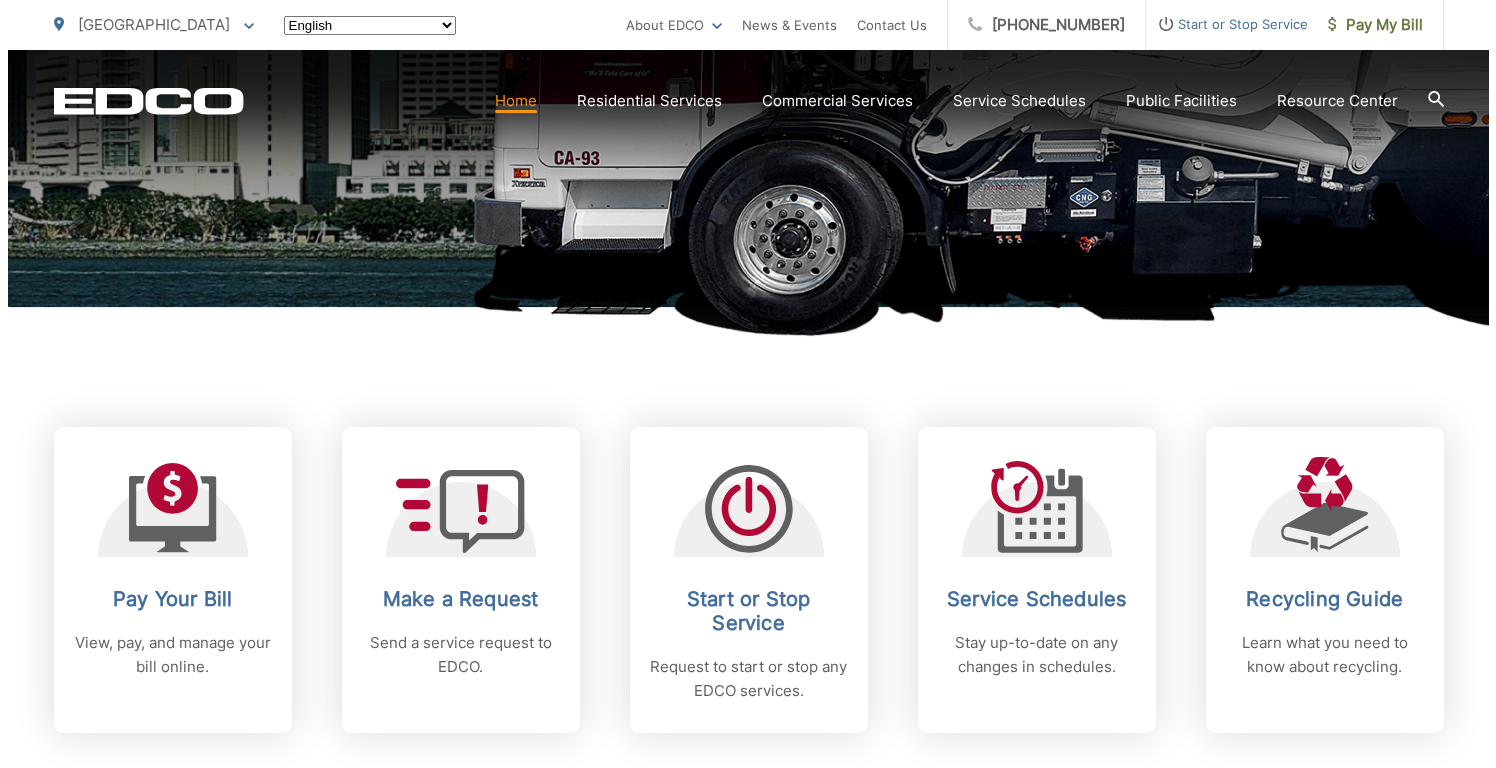 scroll, scrollTop: 700, scrollLeft: 0, axis: vertical 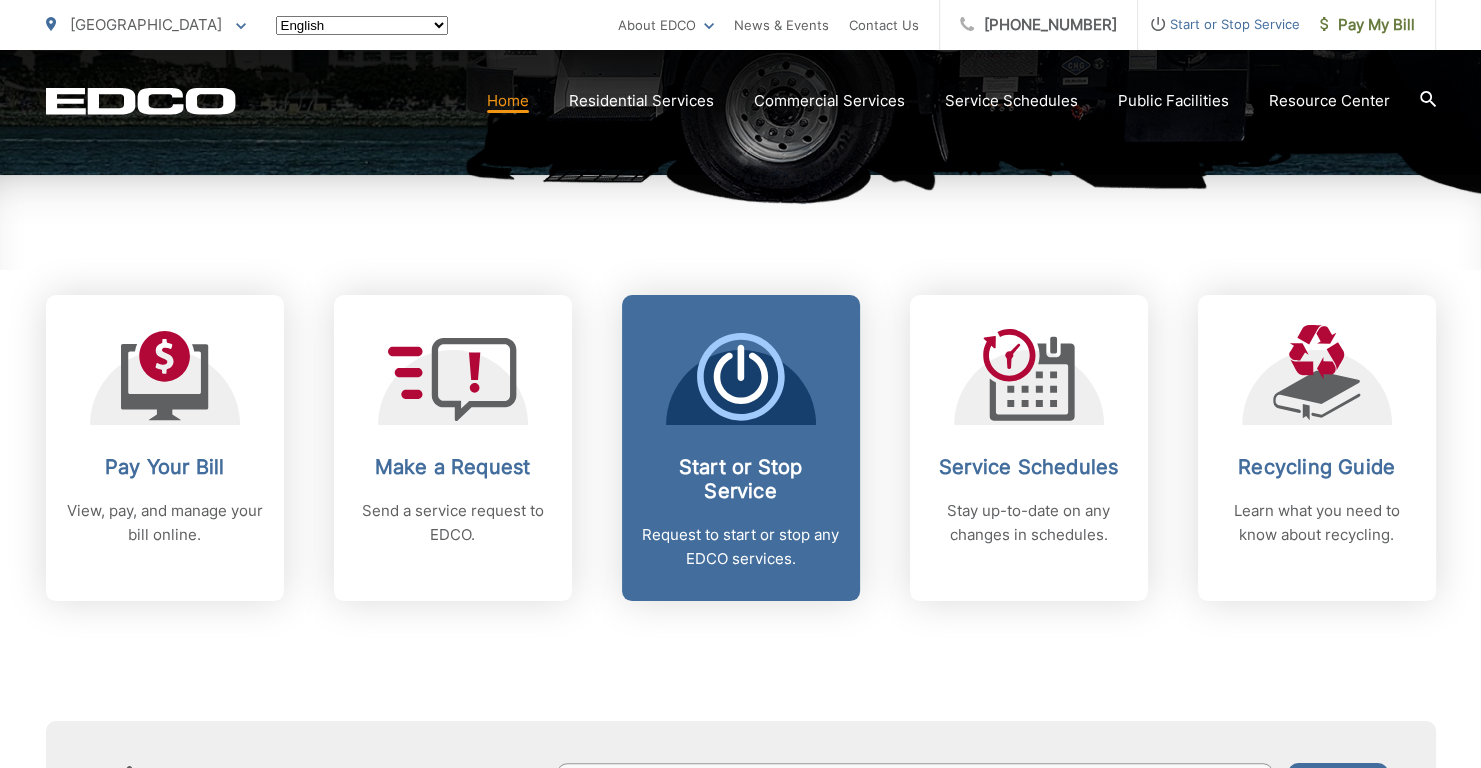 click on "Start or Stop Service" at bounding box center (741, 479) 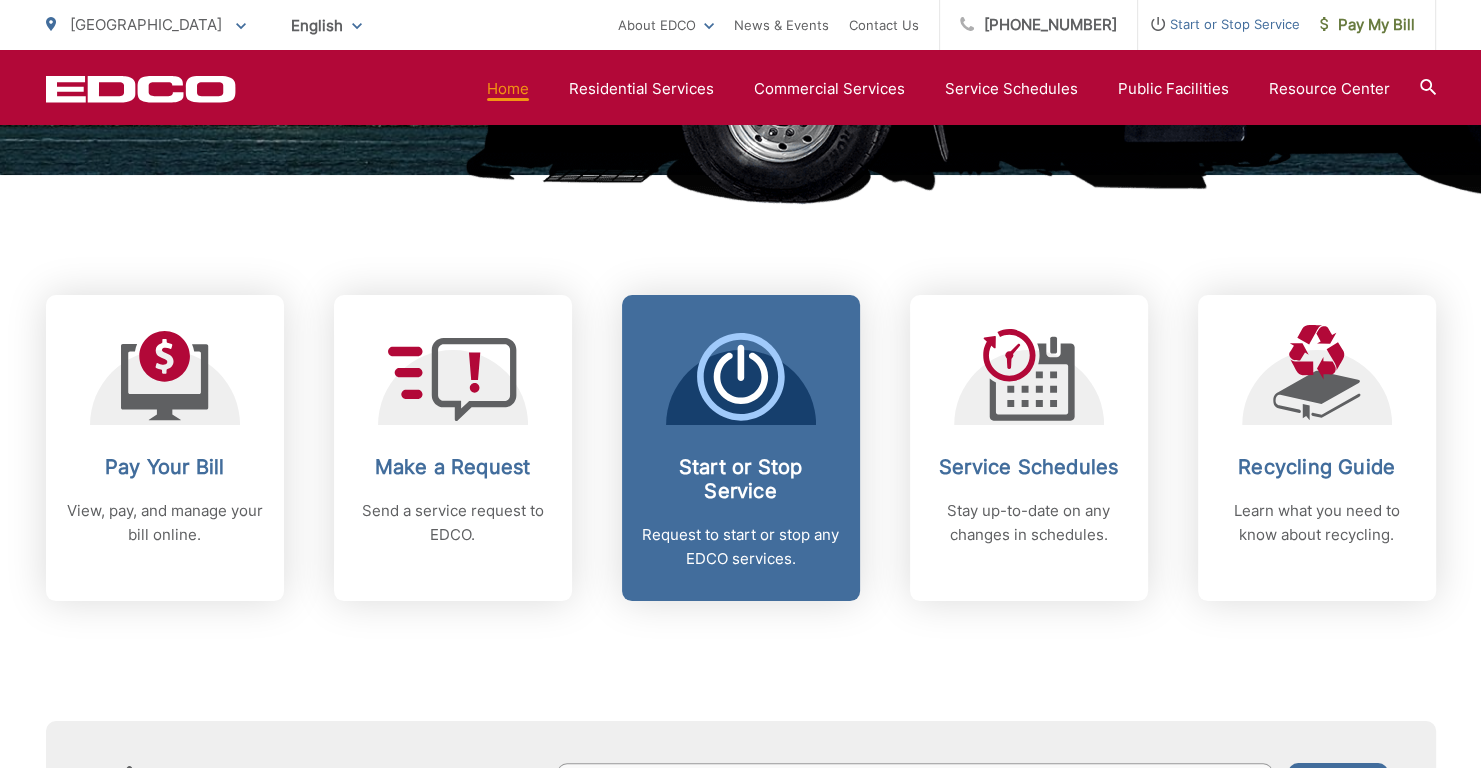 click 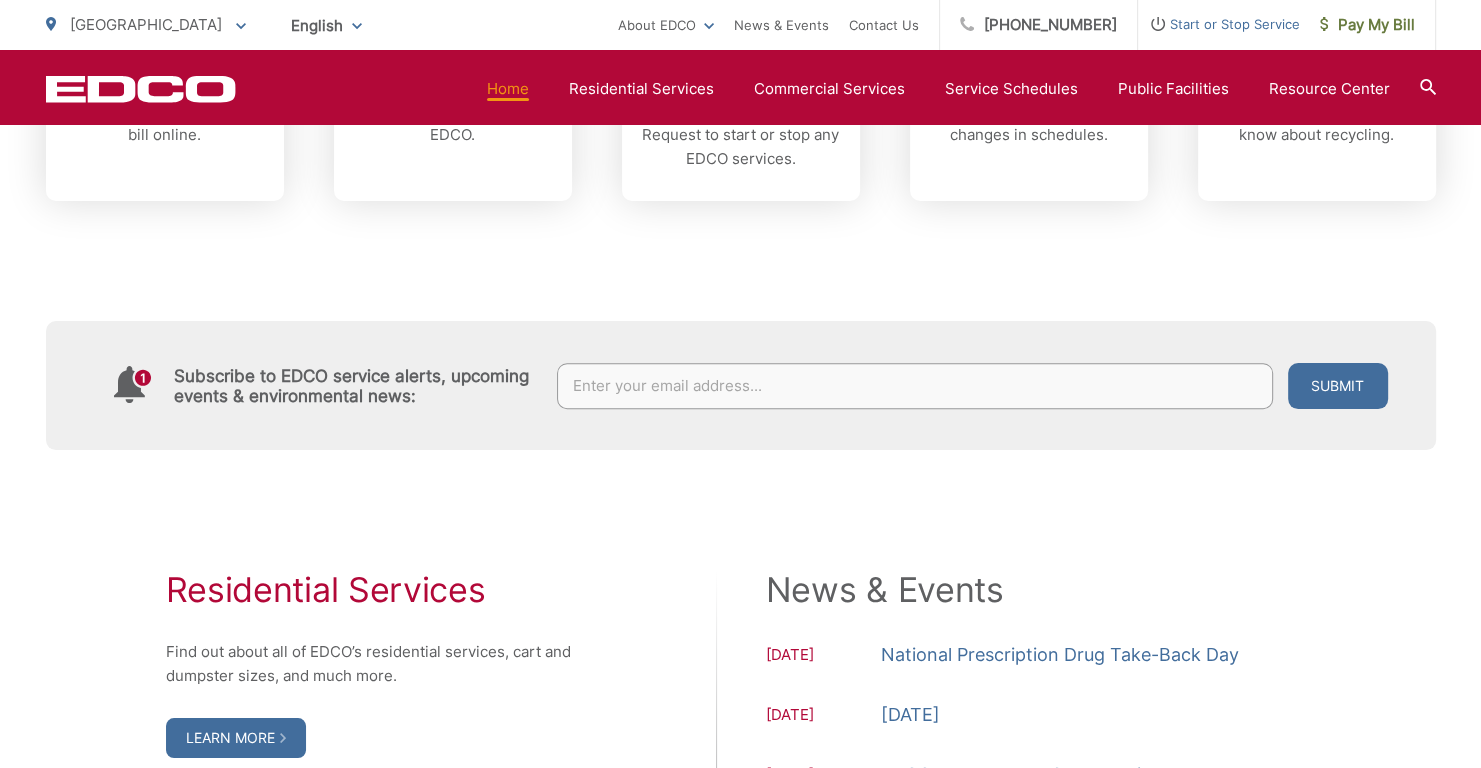 scroll, scrollTop: 800, scrollLeft: 0, axis: vertical 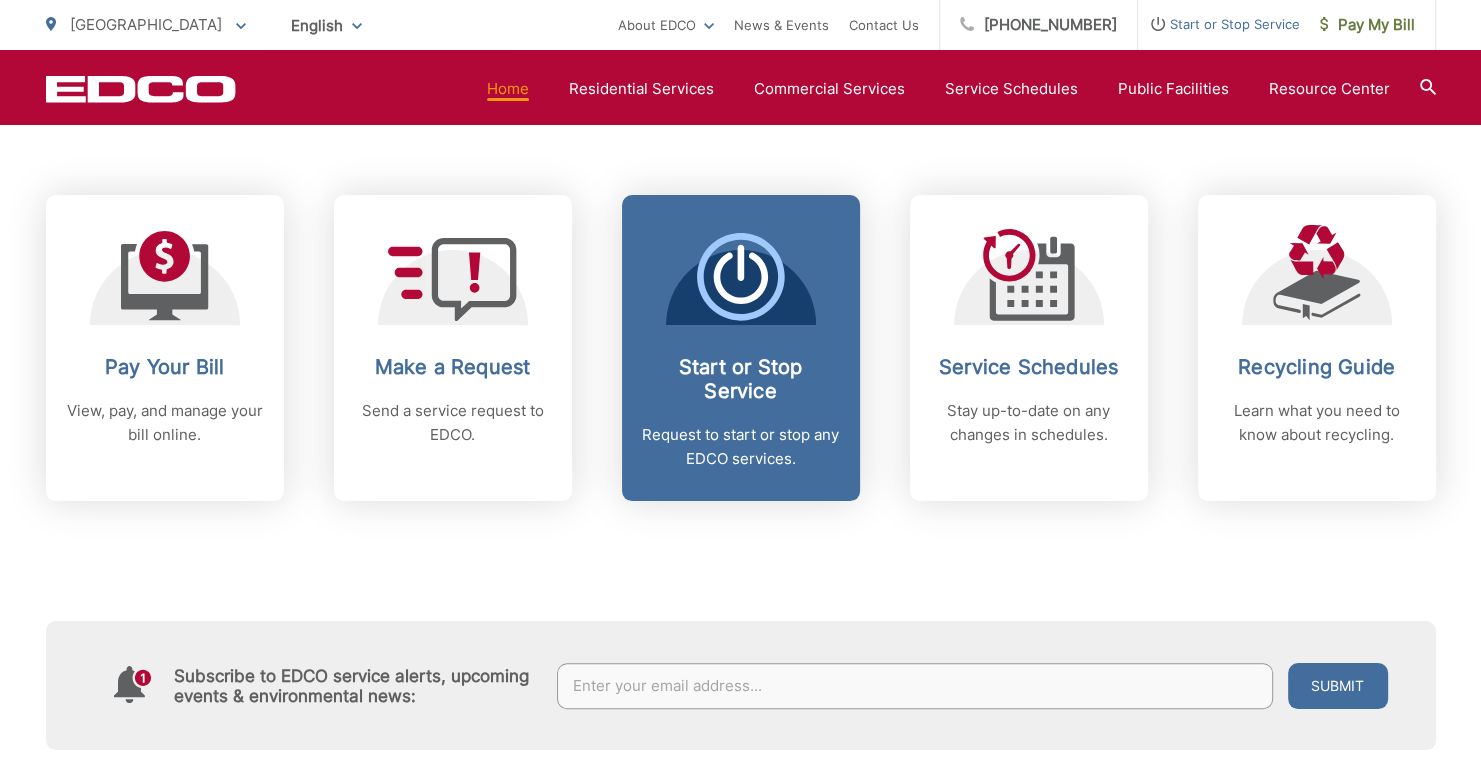 click on "Start or Stop Service" at bounding box center [741, 379] 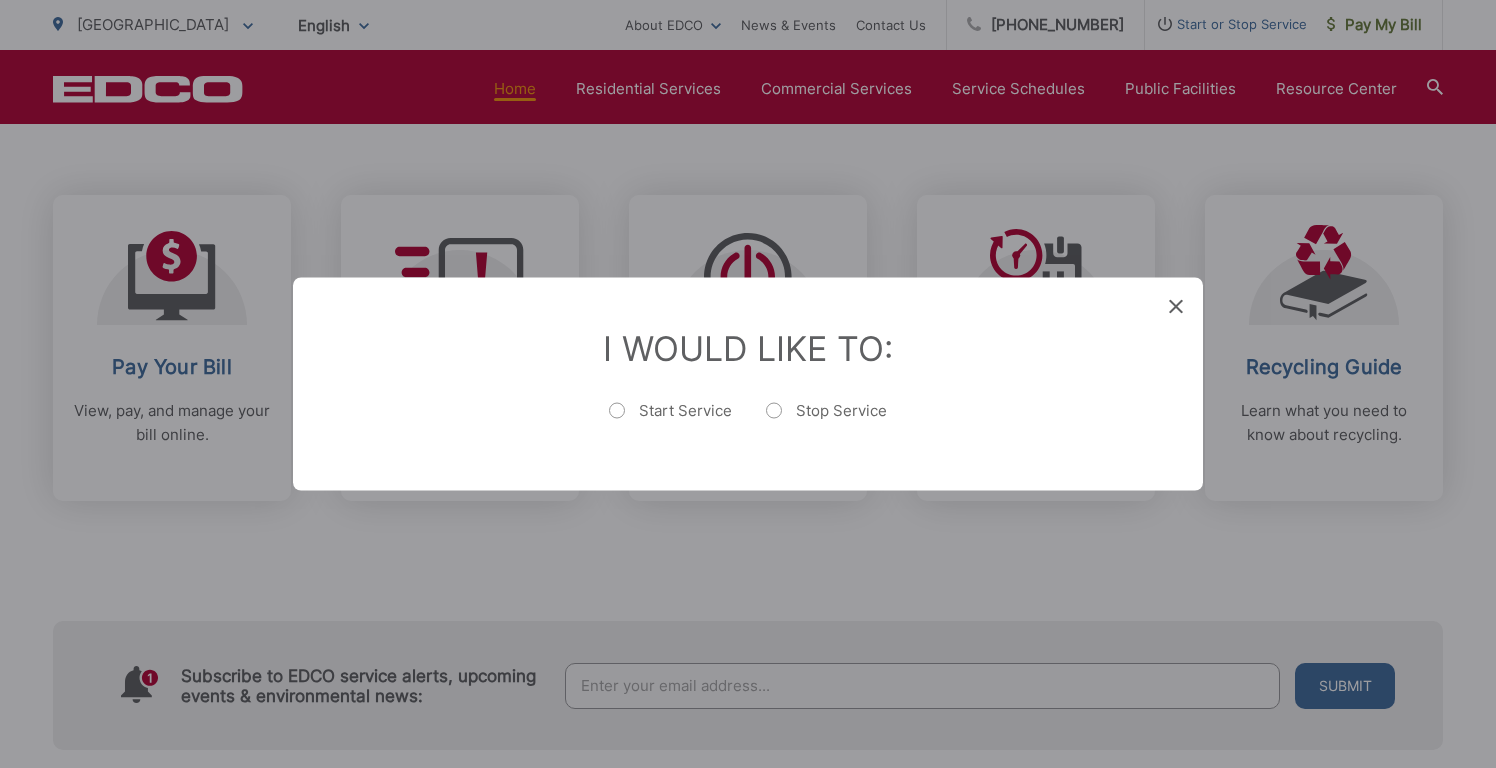 click on "Start Service" at bounding box center [670, 421] 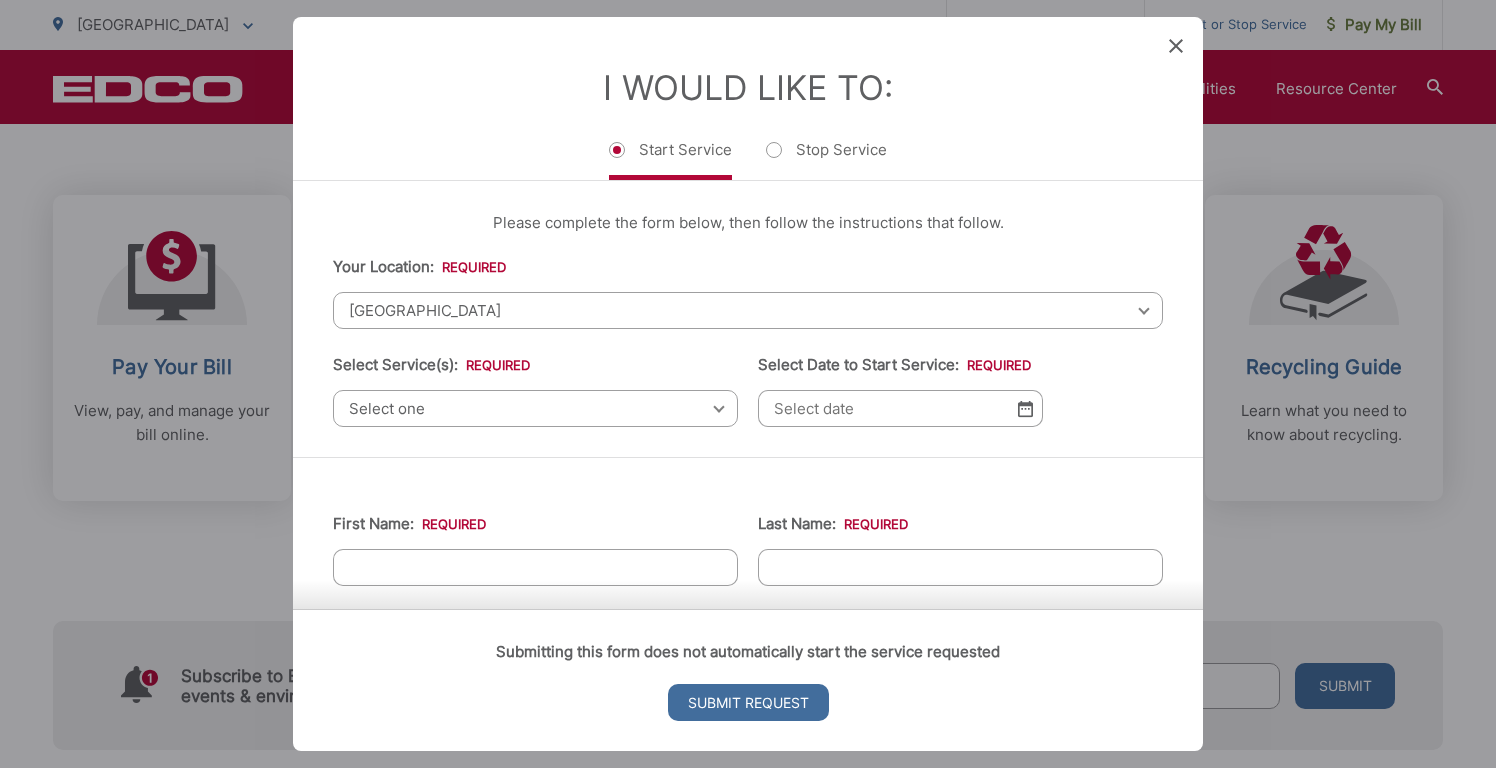click on "Select one" at bounding box center (535, 408) 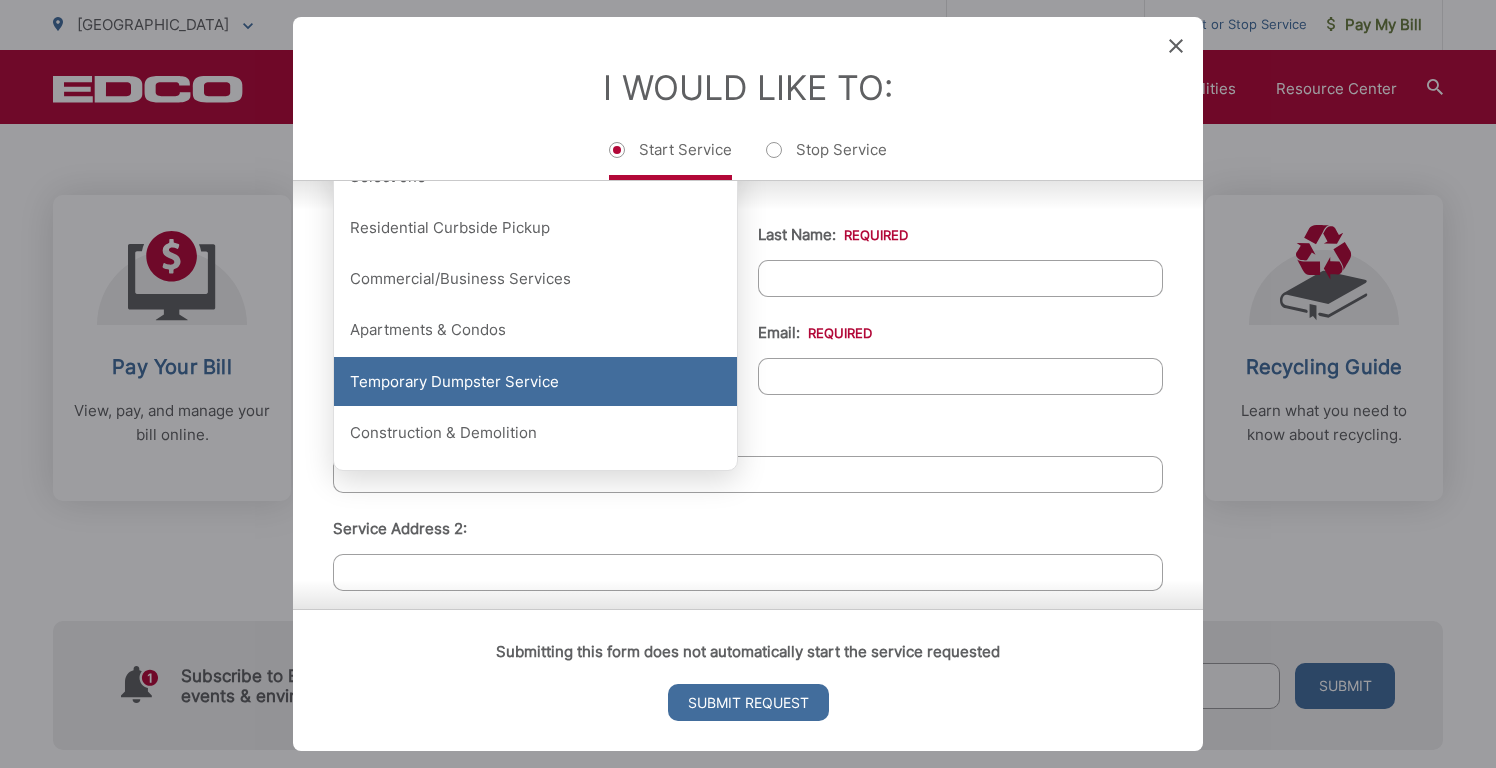 scroll, scrollTop: 300, scrollLeft: 0, axis: vertical 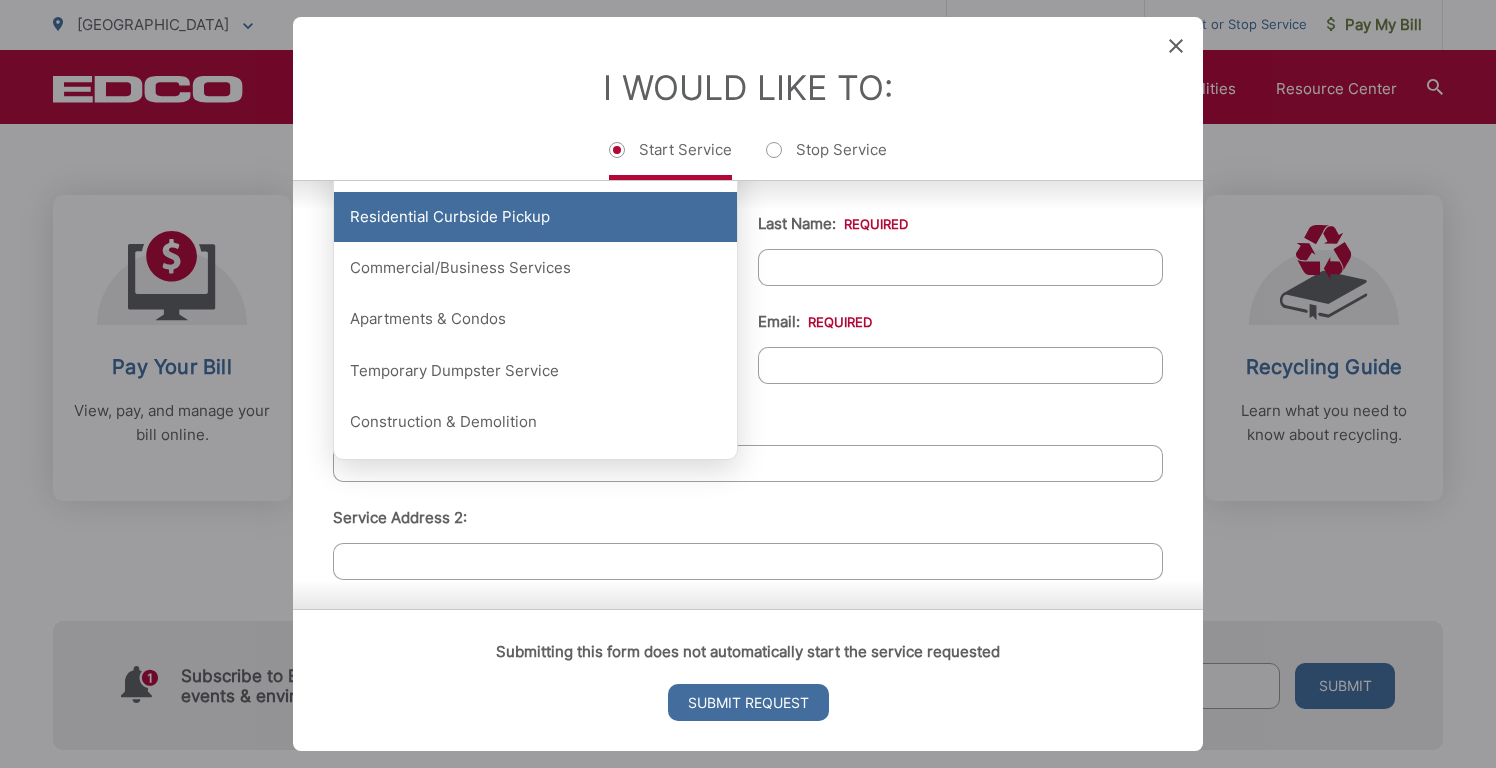 click on "Residential Curbside Pickup" at bounding box center [535, 217] 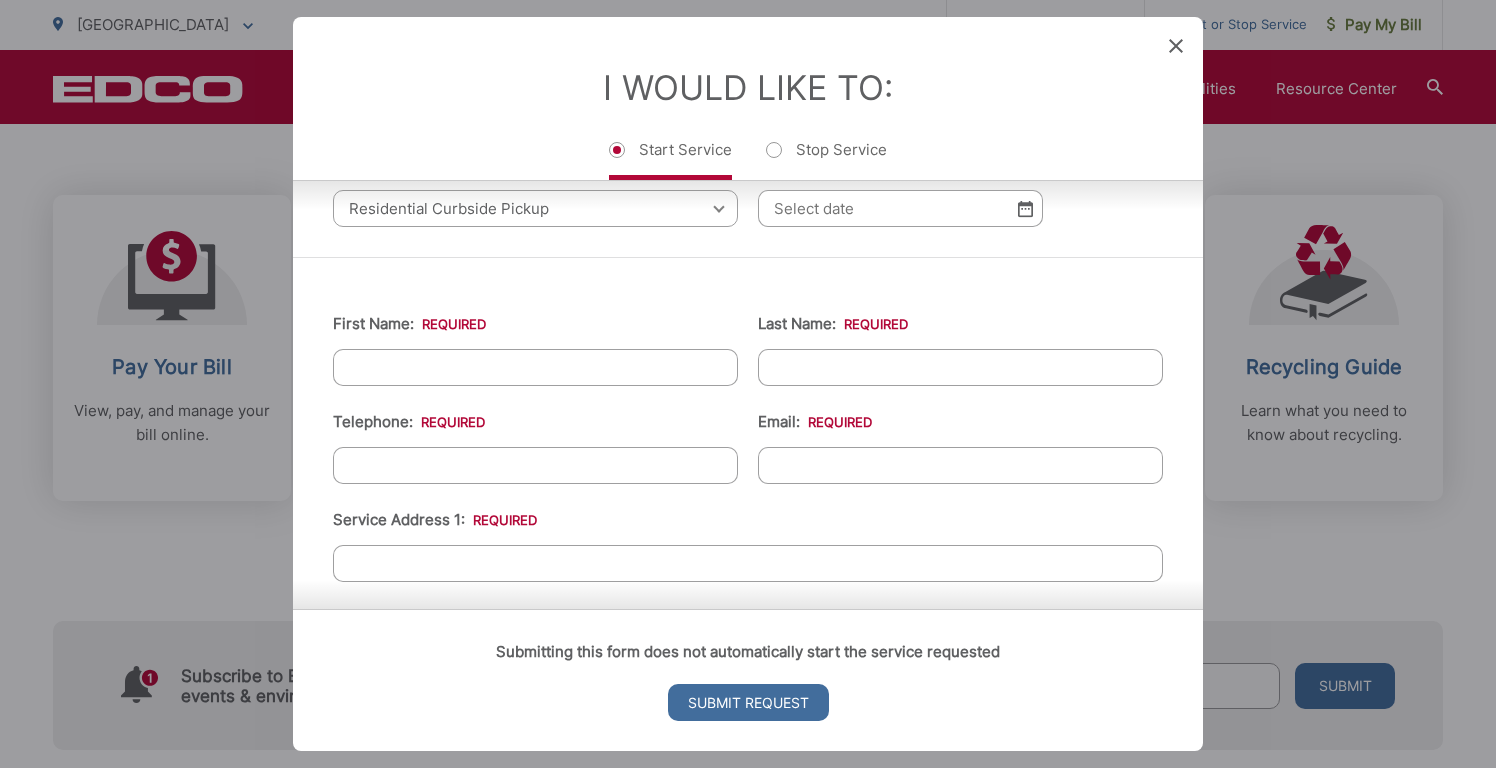 scroll, scrollTop: 100, scrollLeft: 0, axis: vertical 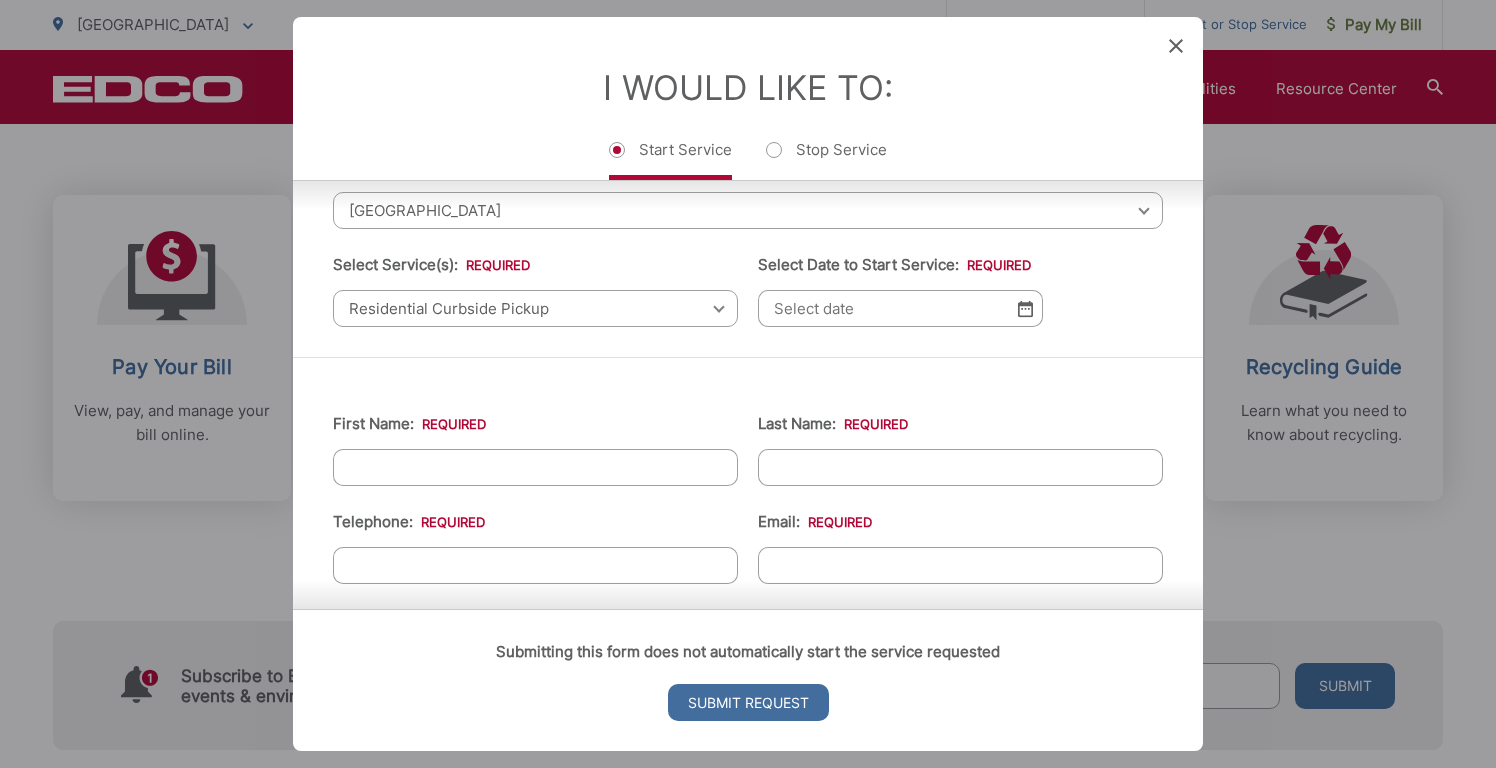 click at bounding box center [1025, 308] 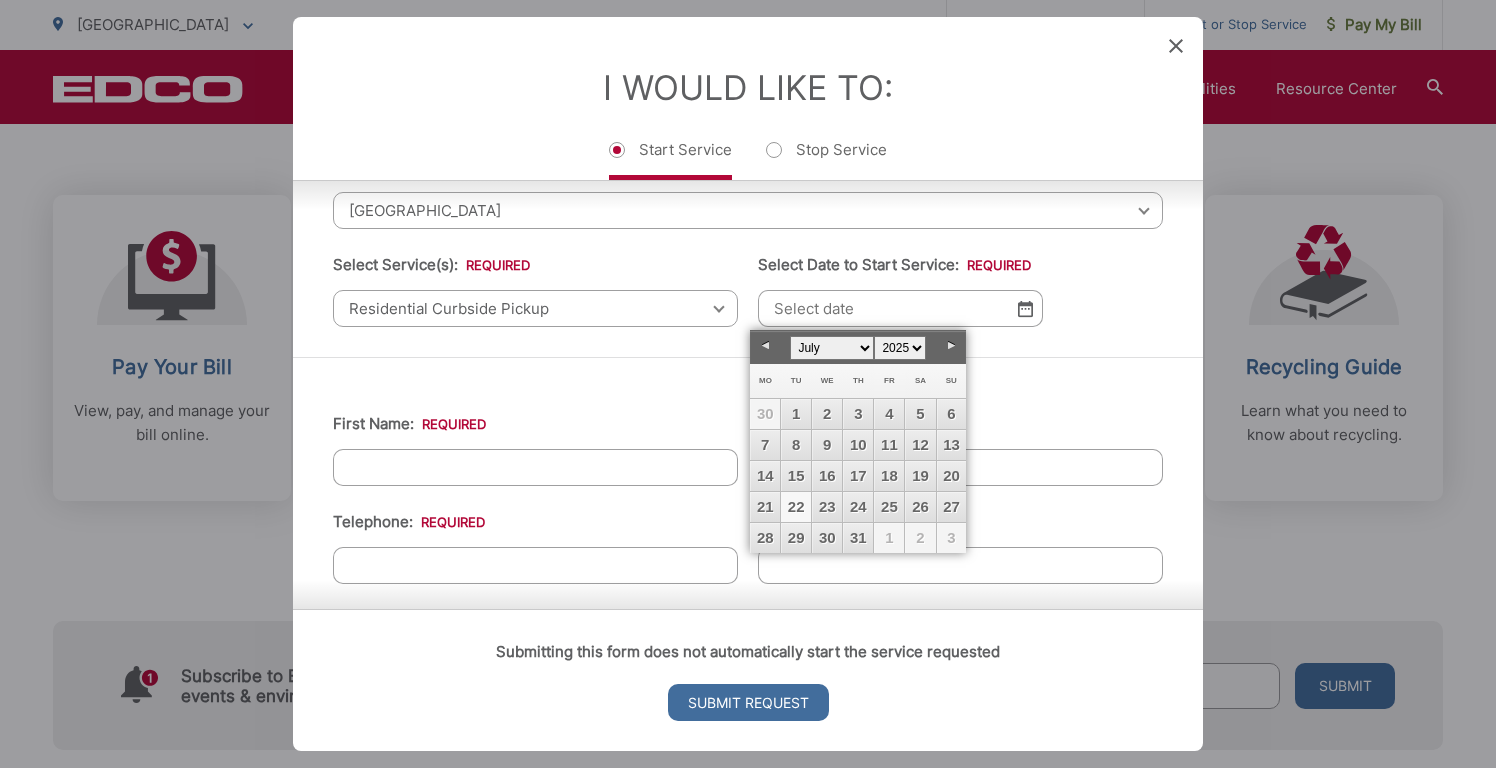 click on "January February March April May June July August September October November December" at bounding box center [832, 348] 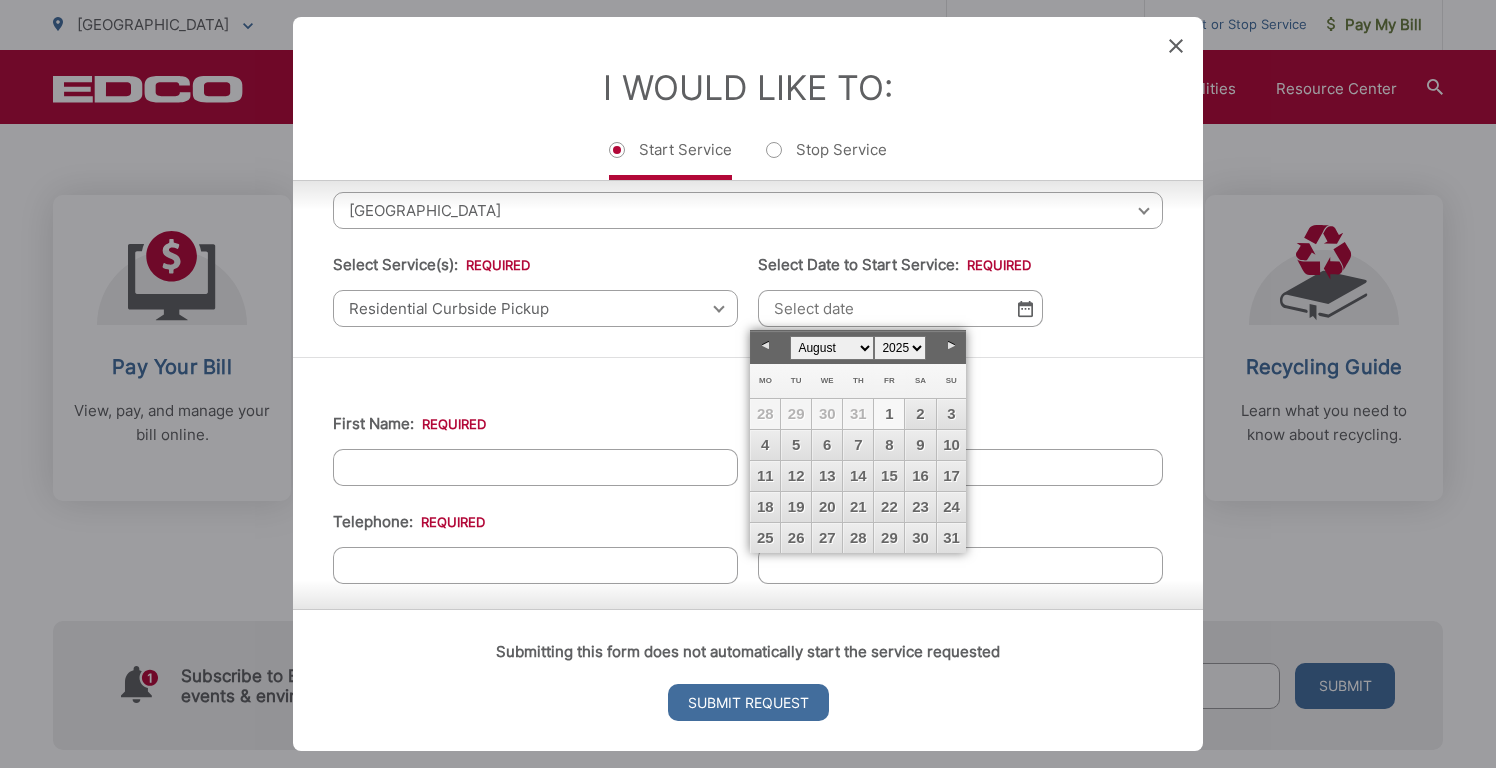 click on "1" at bounding box center (889, 414) 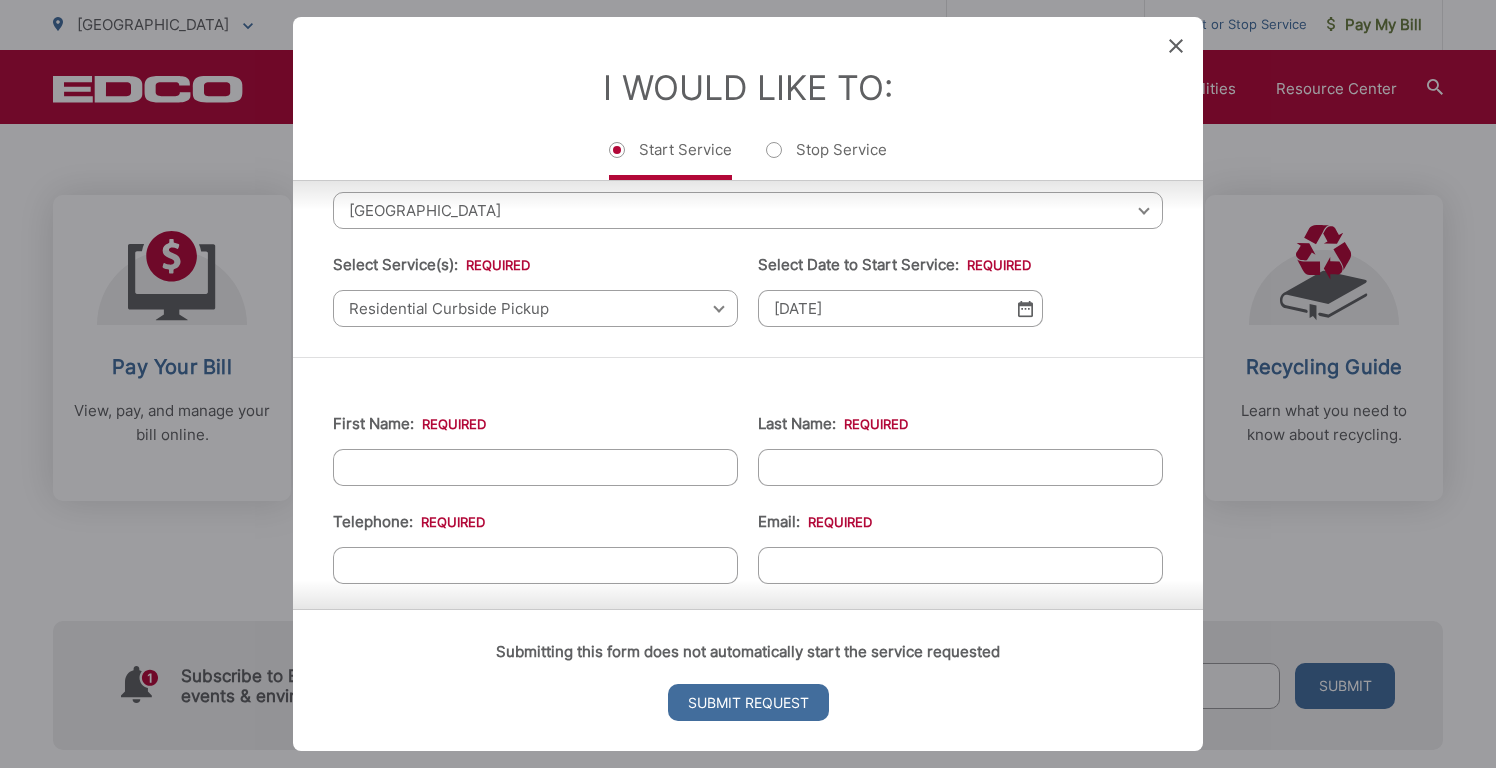 click on "First Name: *" at bounding box center (535, 467) 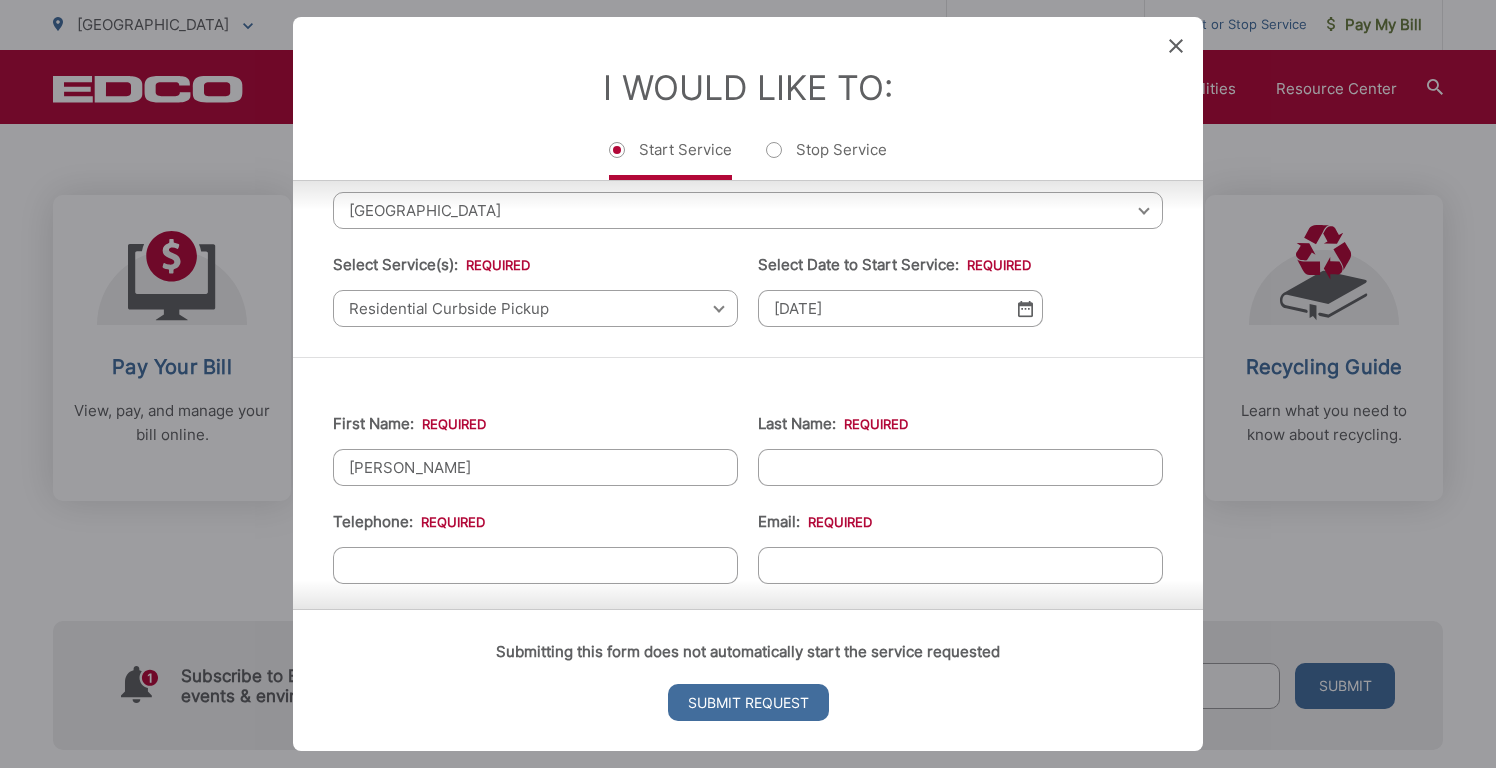 type on "Troy" 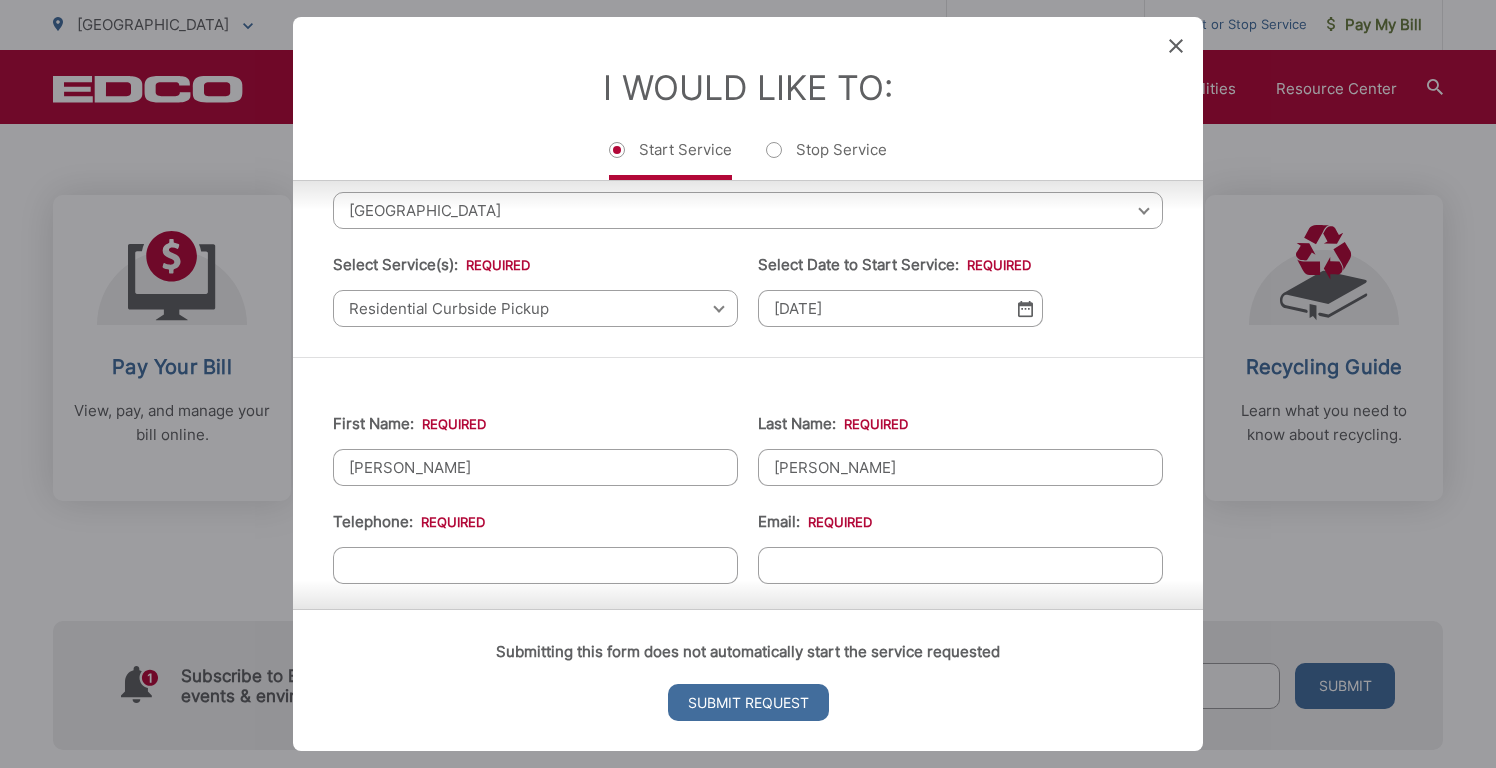 type on "Hoffman" 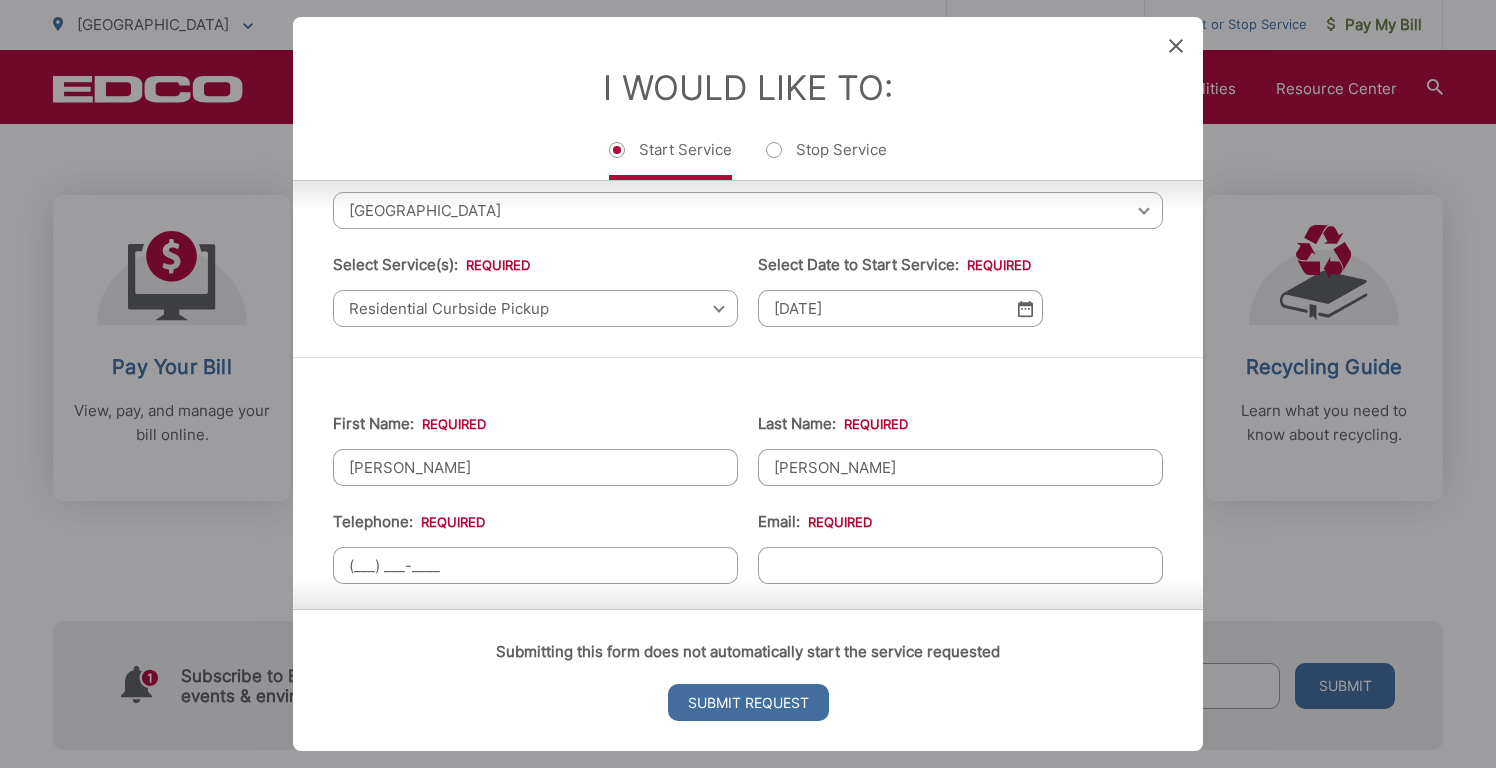 click on "(___) ___-____" at bounding box center (535, 565) 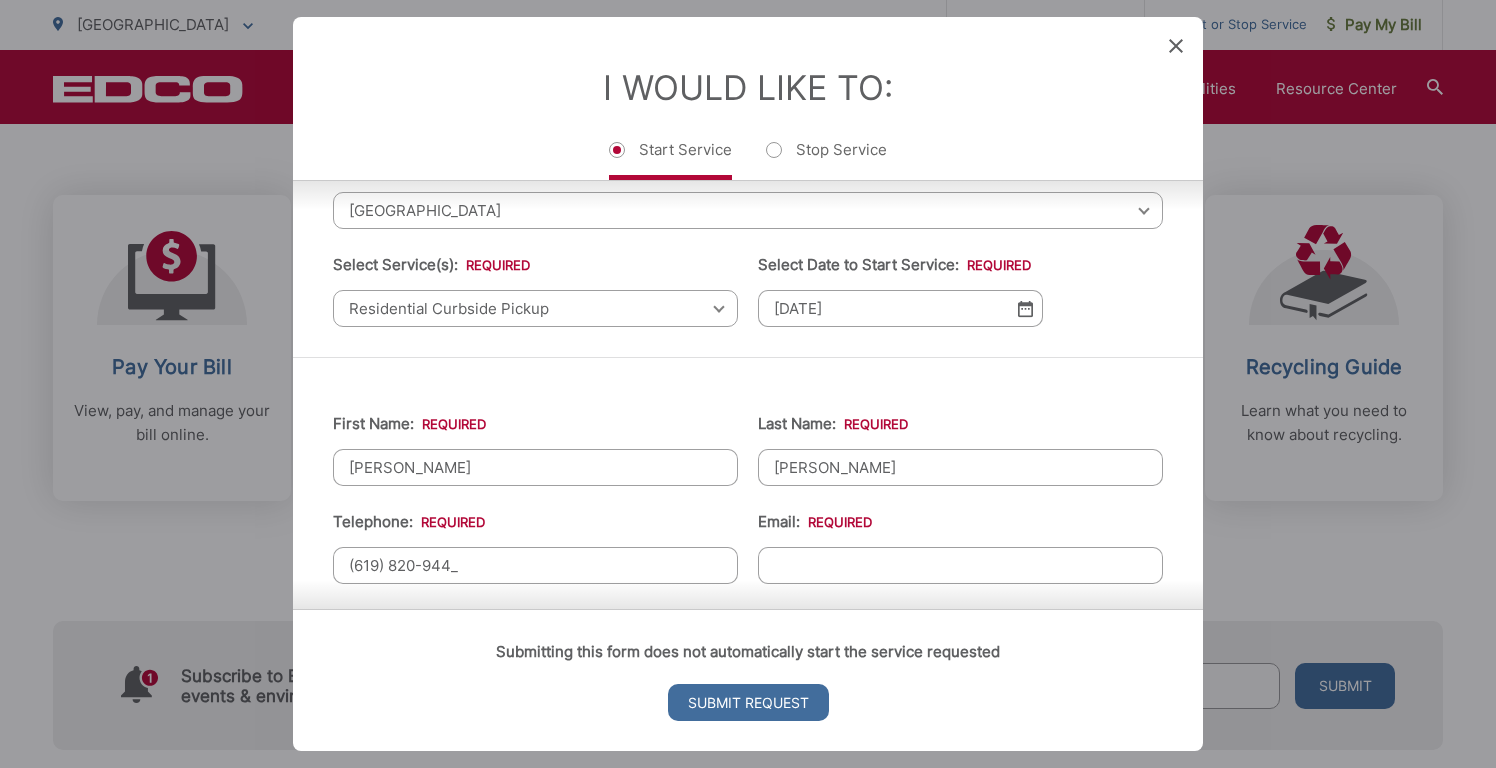 type on "(619) 820-9443" 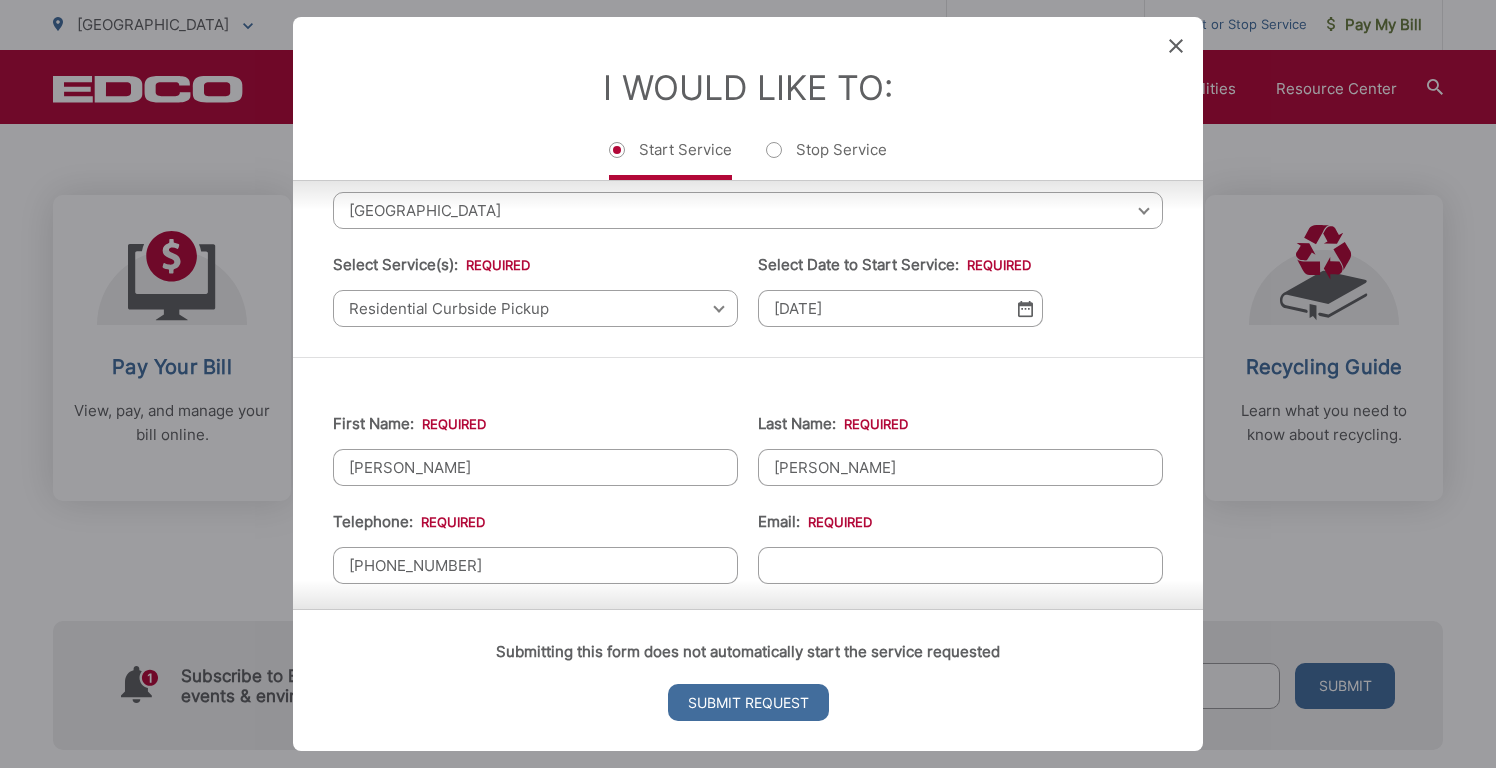click on "Email: *" at bounding box center (960, 565) 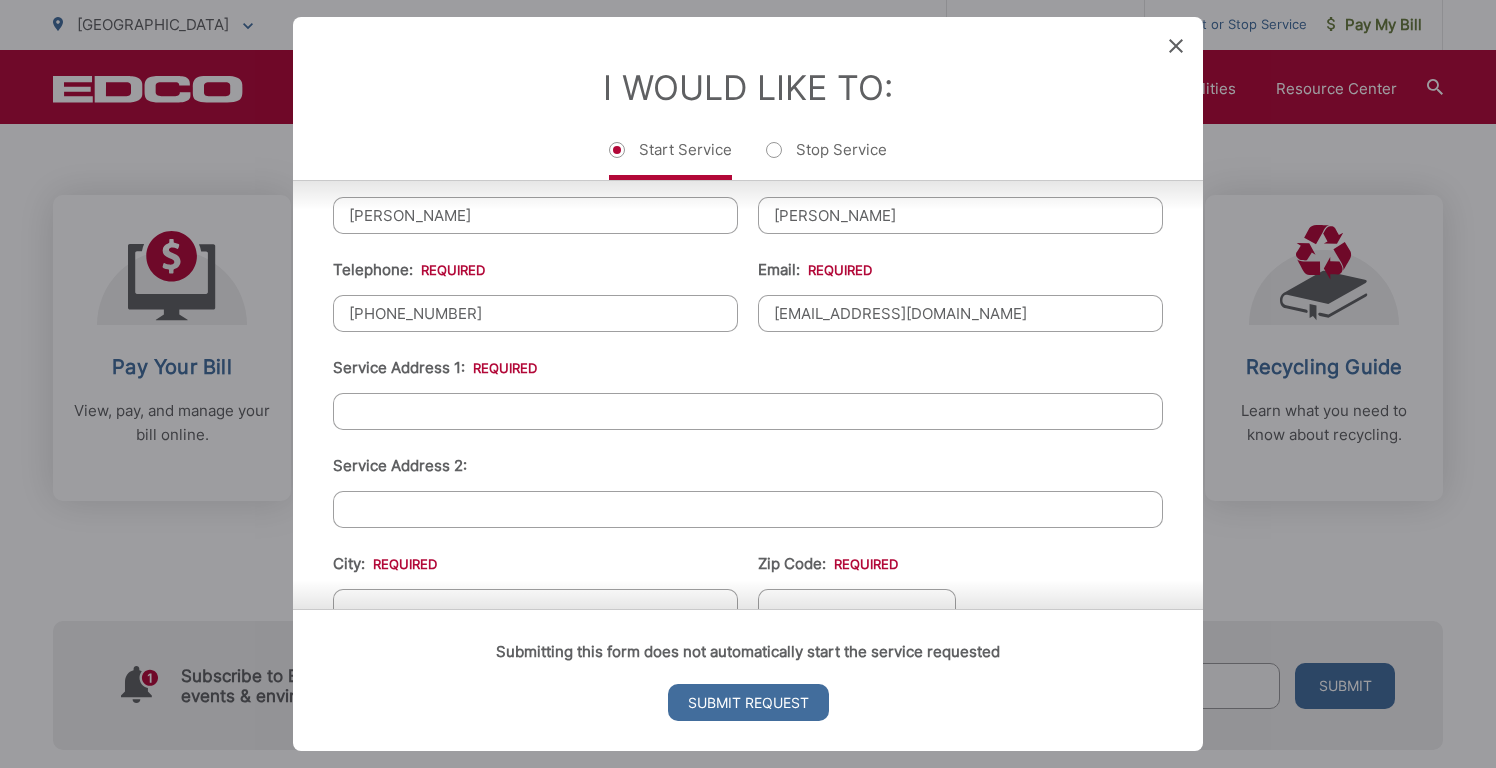 scroll, scrollTop: 400, scrollLeft: 0, axis: vertical 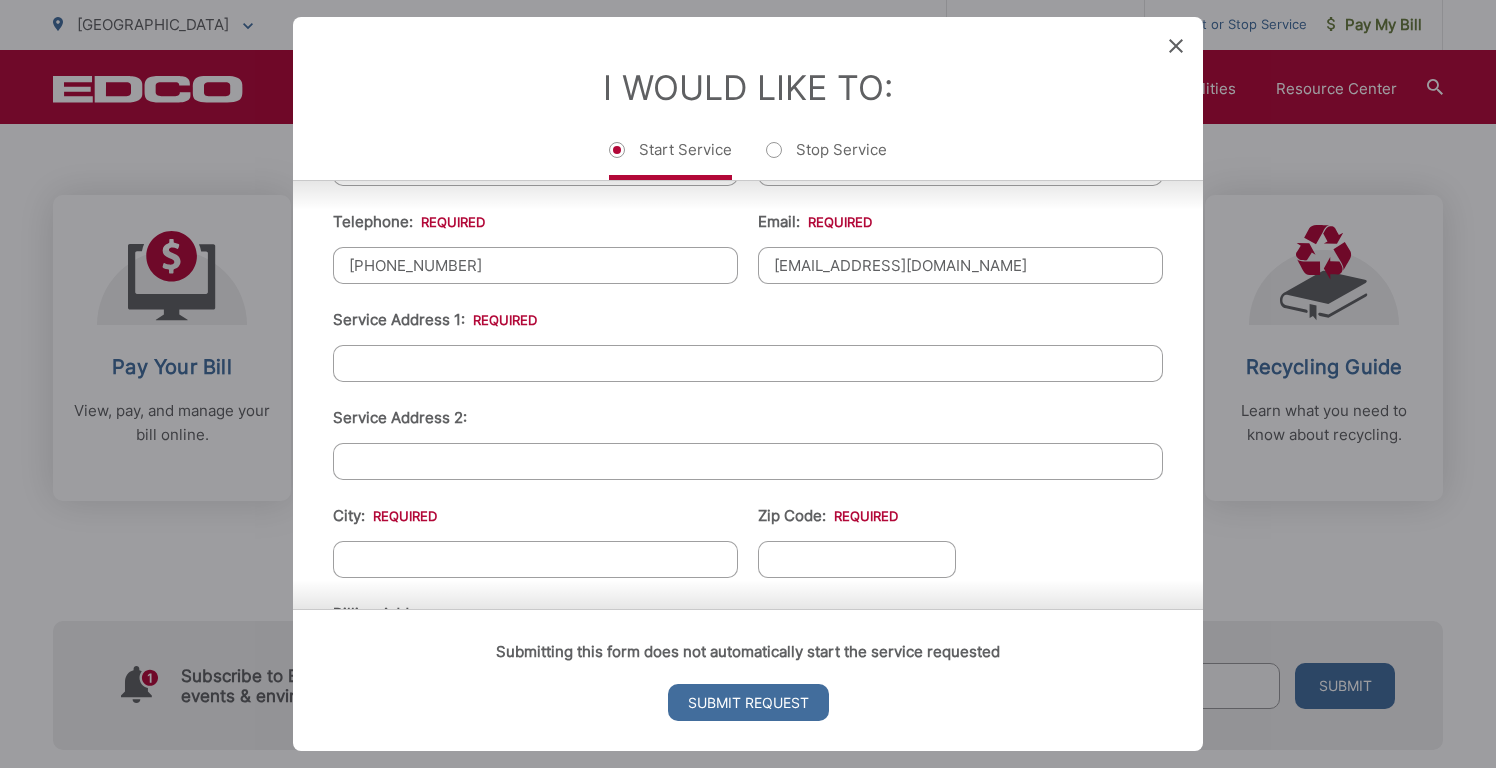 type on "thoffman29@gmail.com" 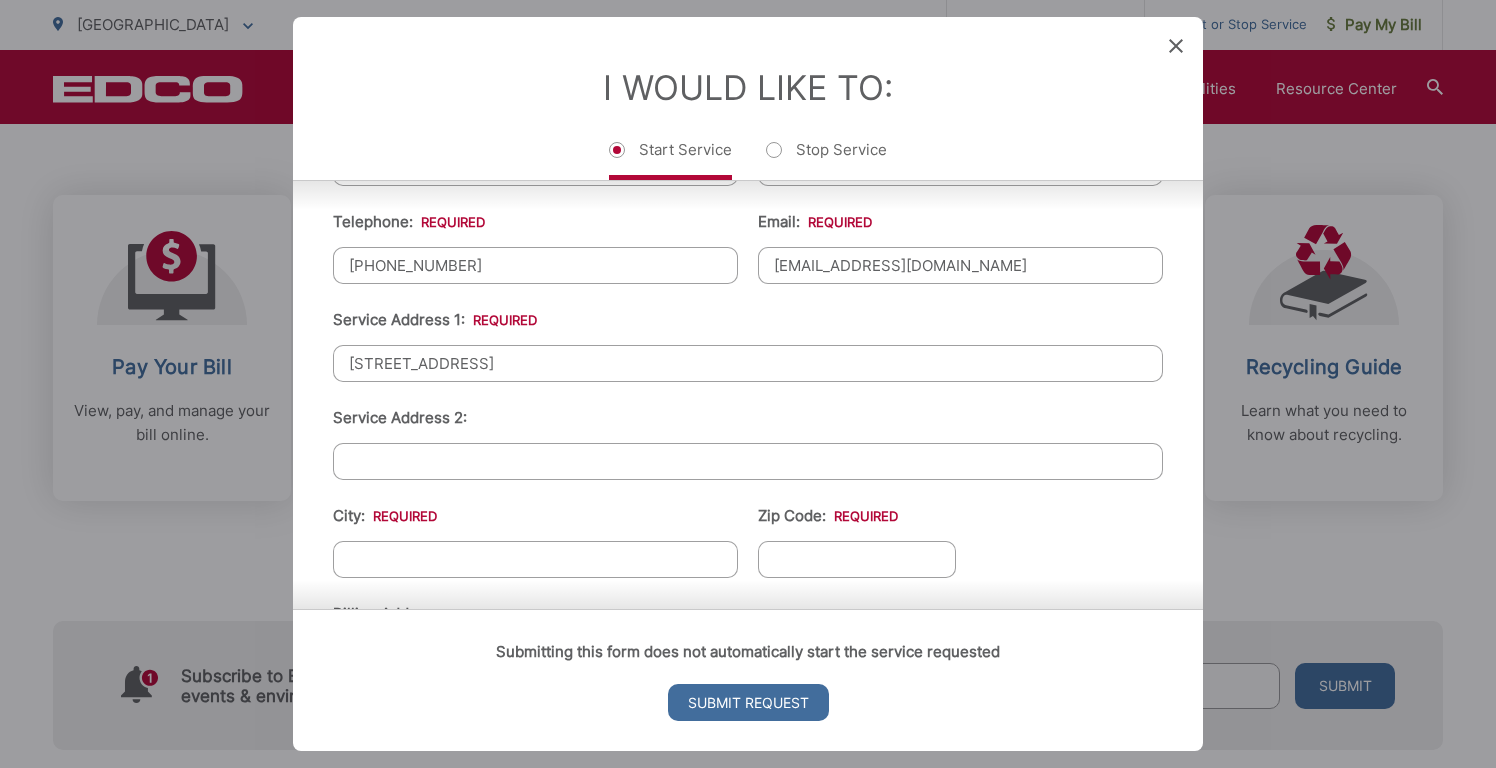 type on "11484 Larmier Cir" 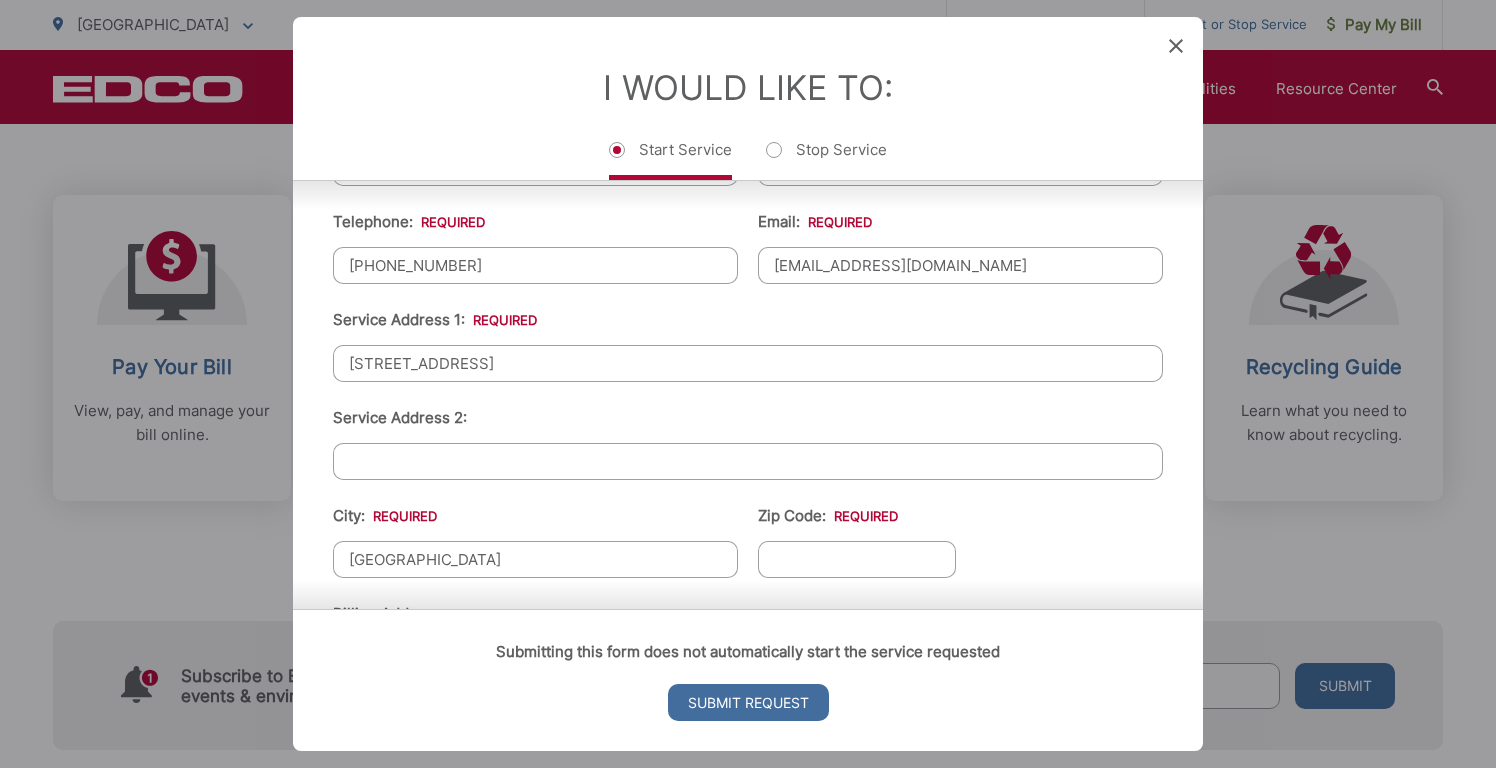 type on "[GEOGRAPHIC_DATA]" 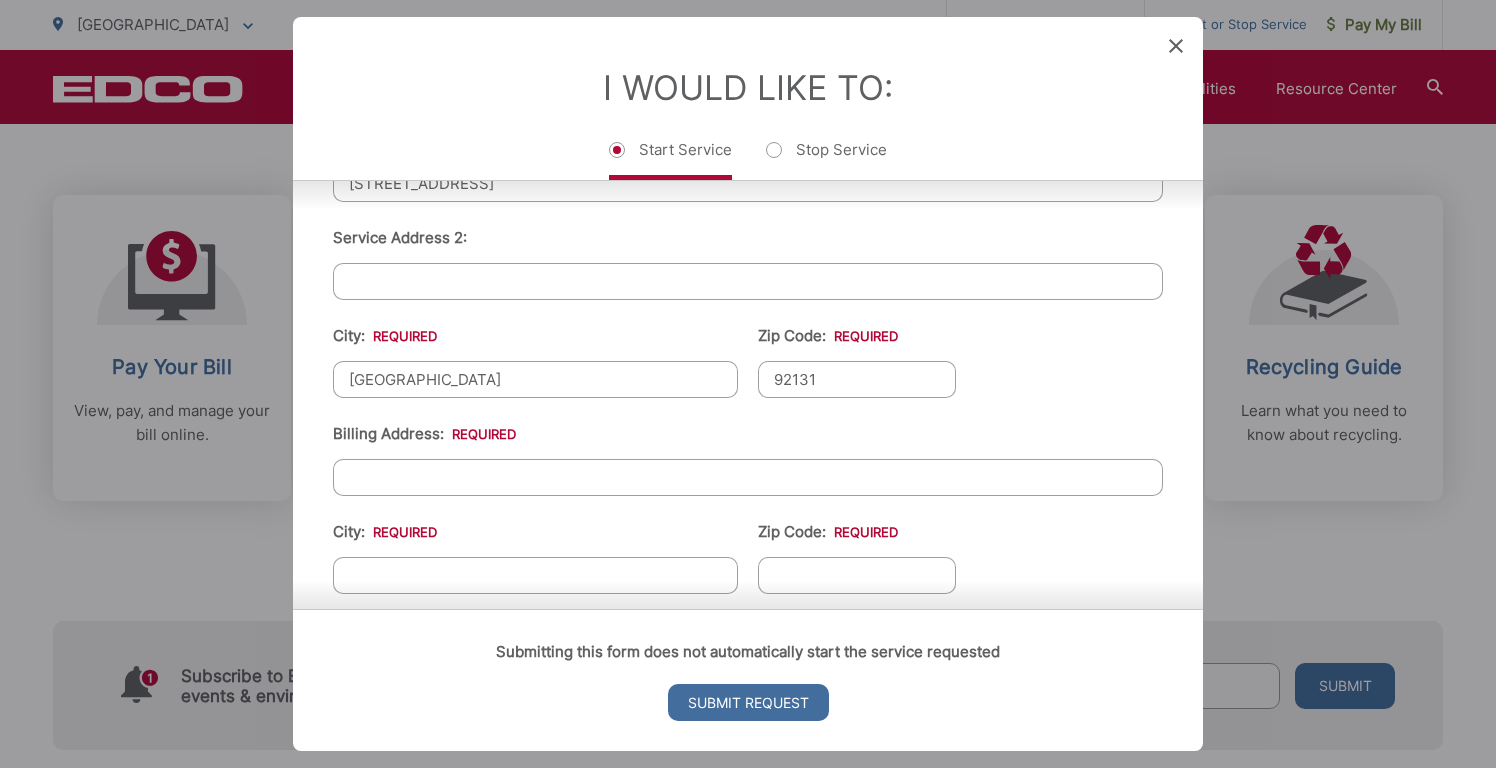 scroll, scrollTop: 600, scrollLeft: 0, axis: vertical 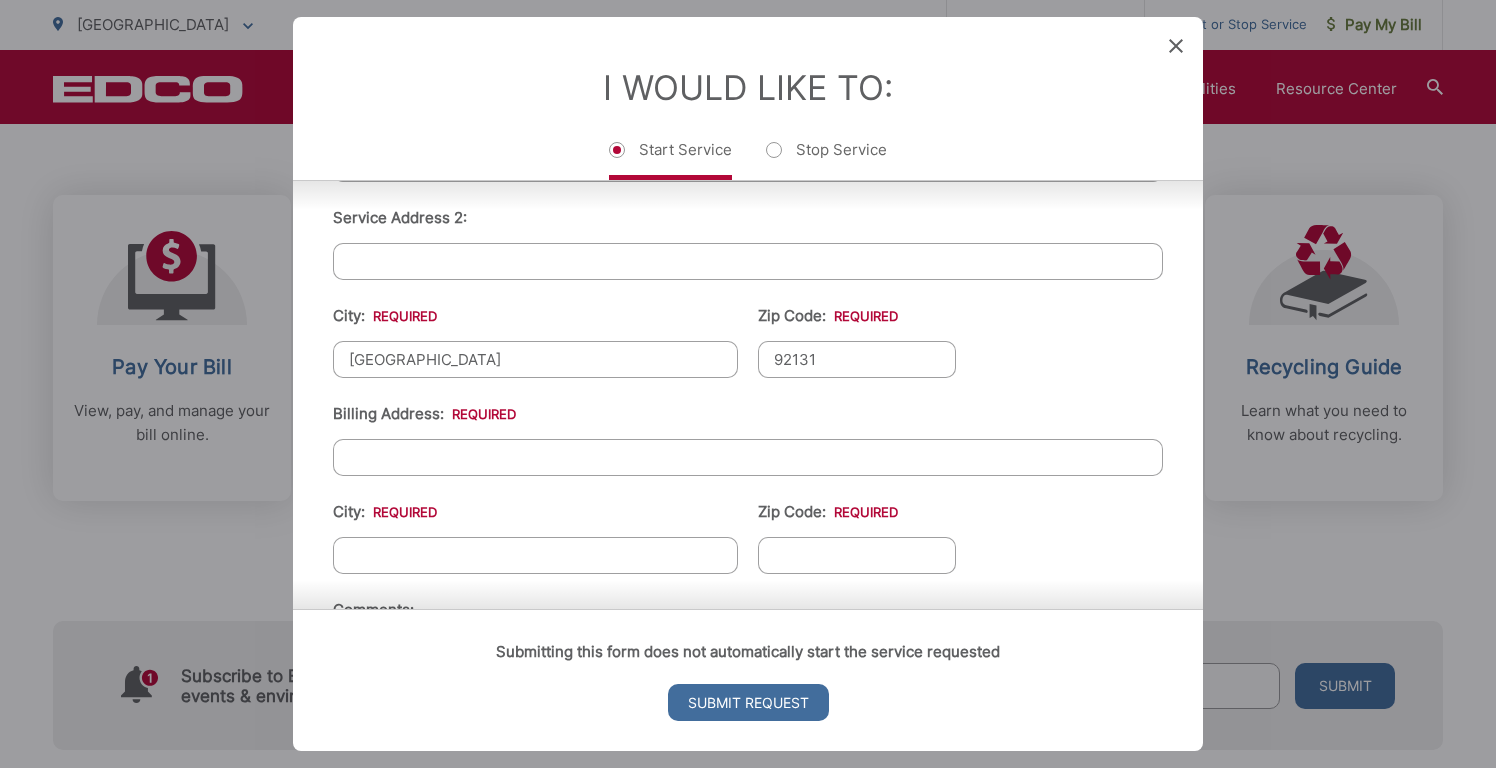 type on "92131" 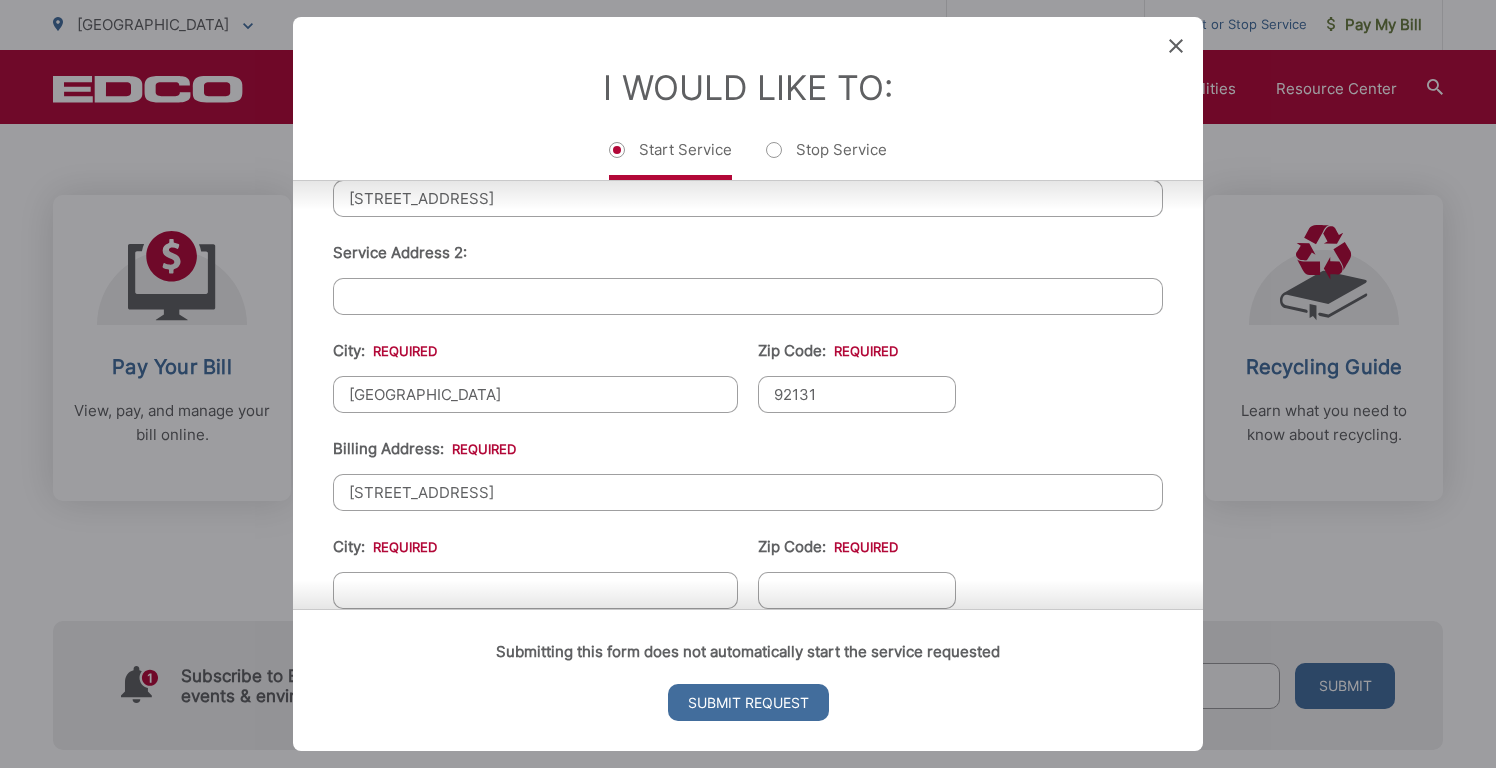 scroll, scrollTop: 600, scrollLeft: 0, axis: vertical 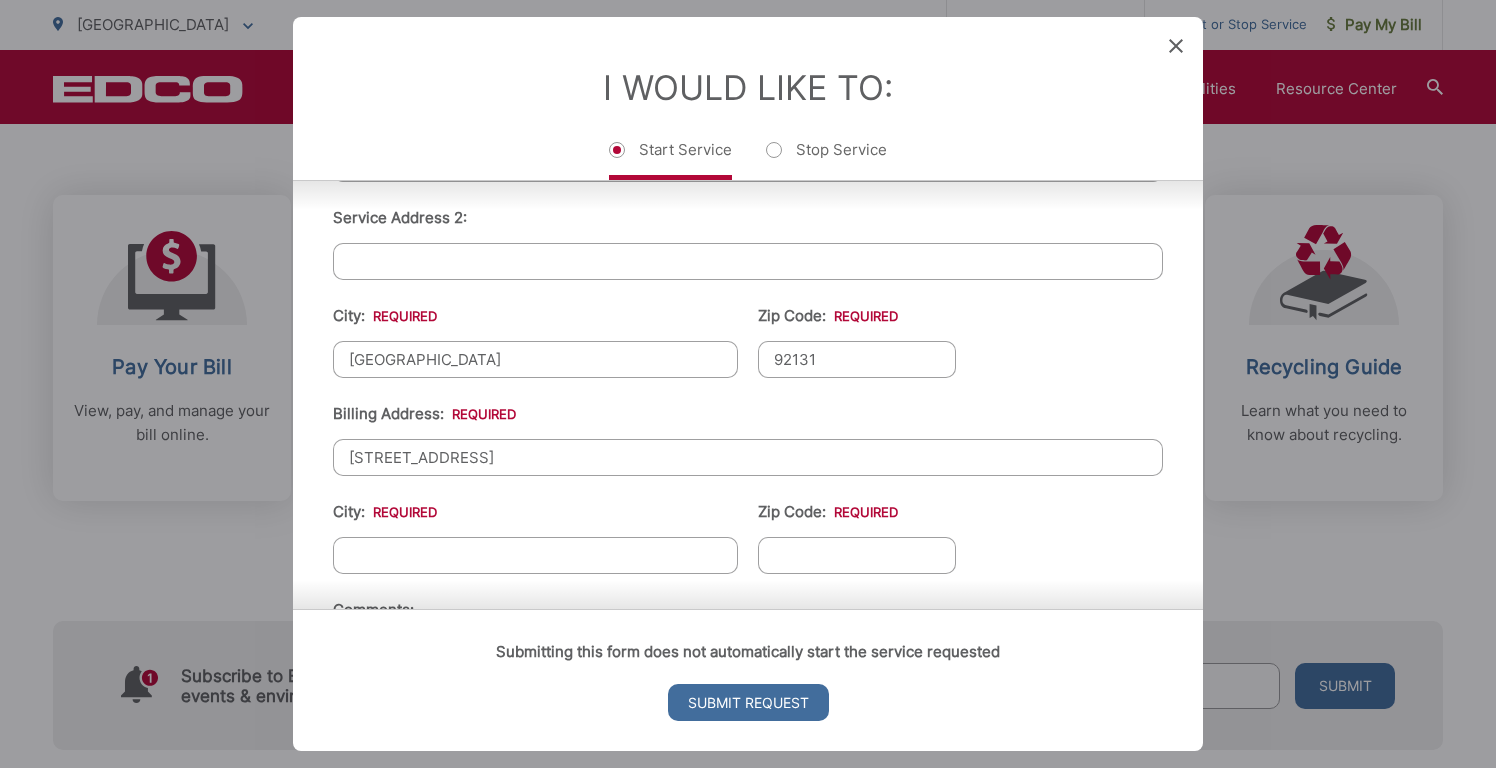 type on "11484 Larmier Cir" 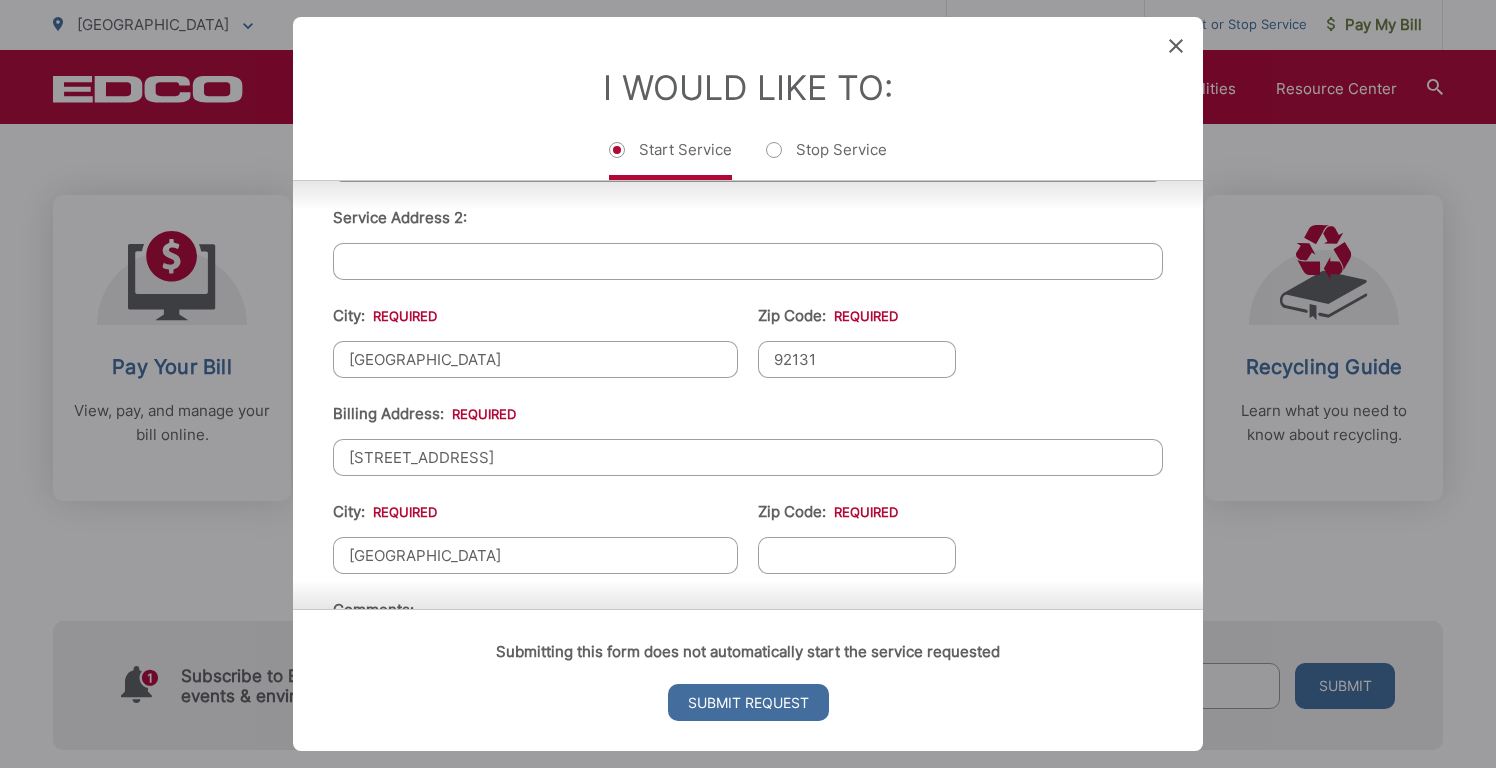 type on "[GEOGRAPHIC_DATA]" 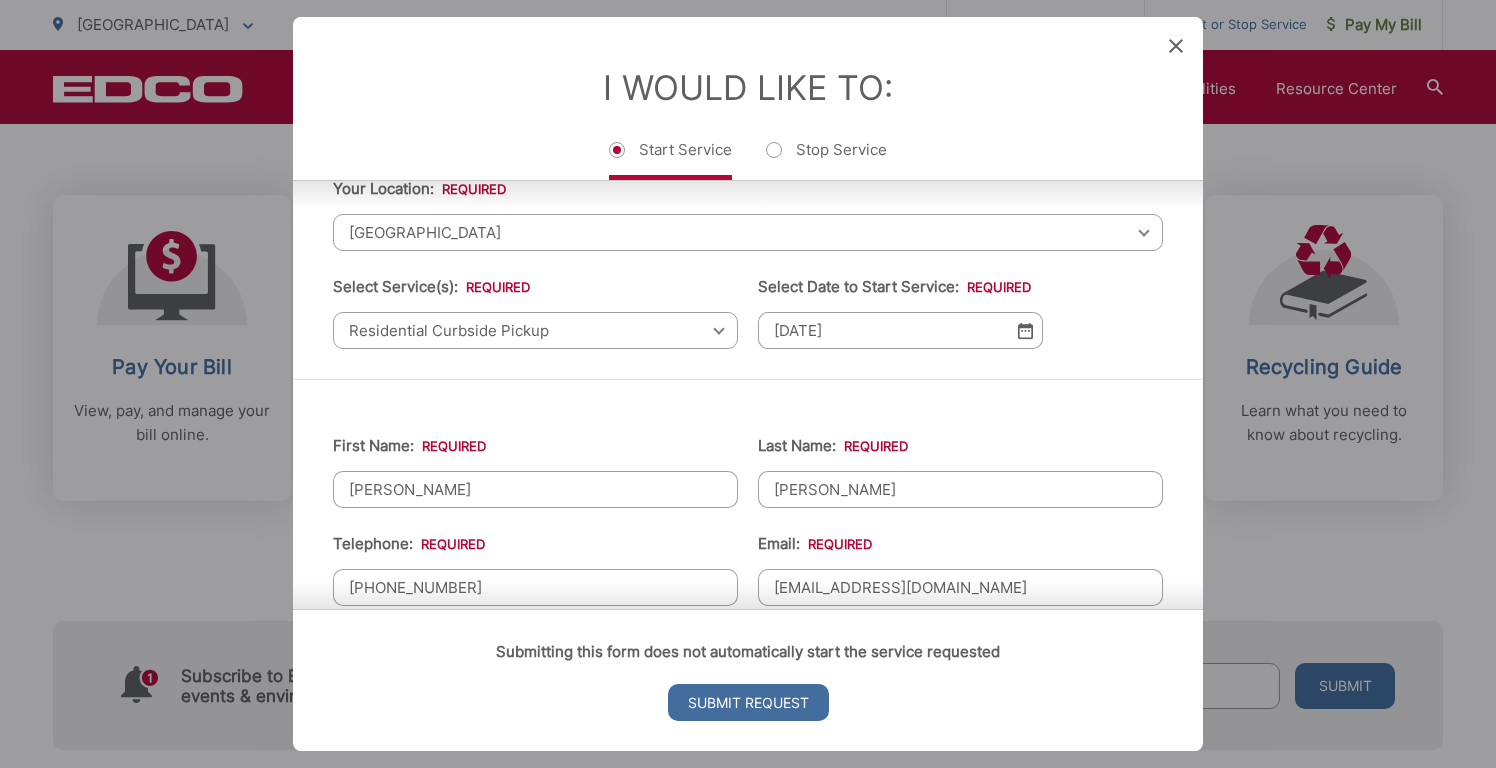scroll, scrollTop: 0, scrollLeft: 0, axis: both 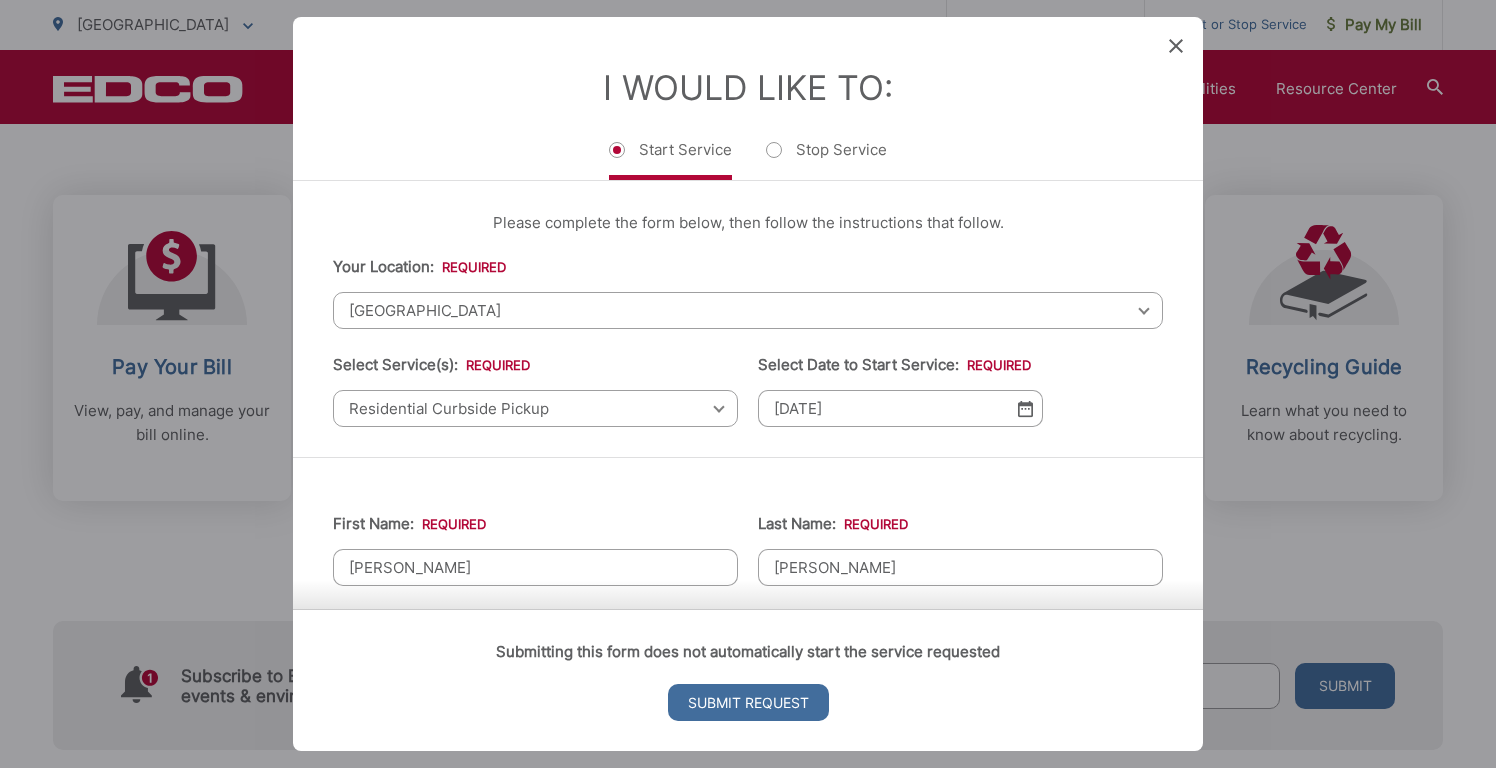 type on "92131" 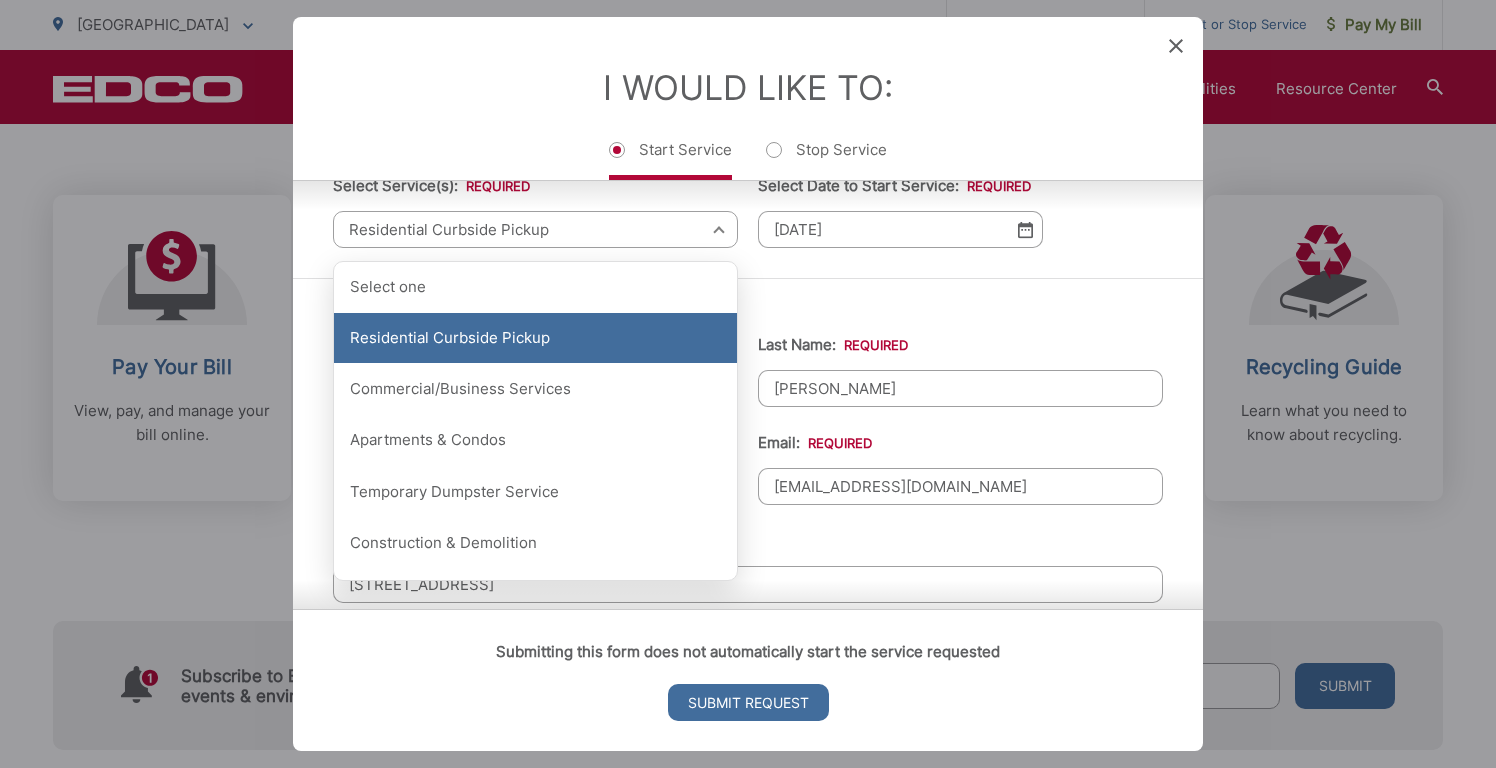 scroll, scrollTop: 200, scrollLeft: 0, axis: vertical 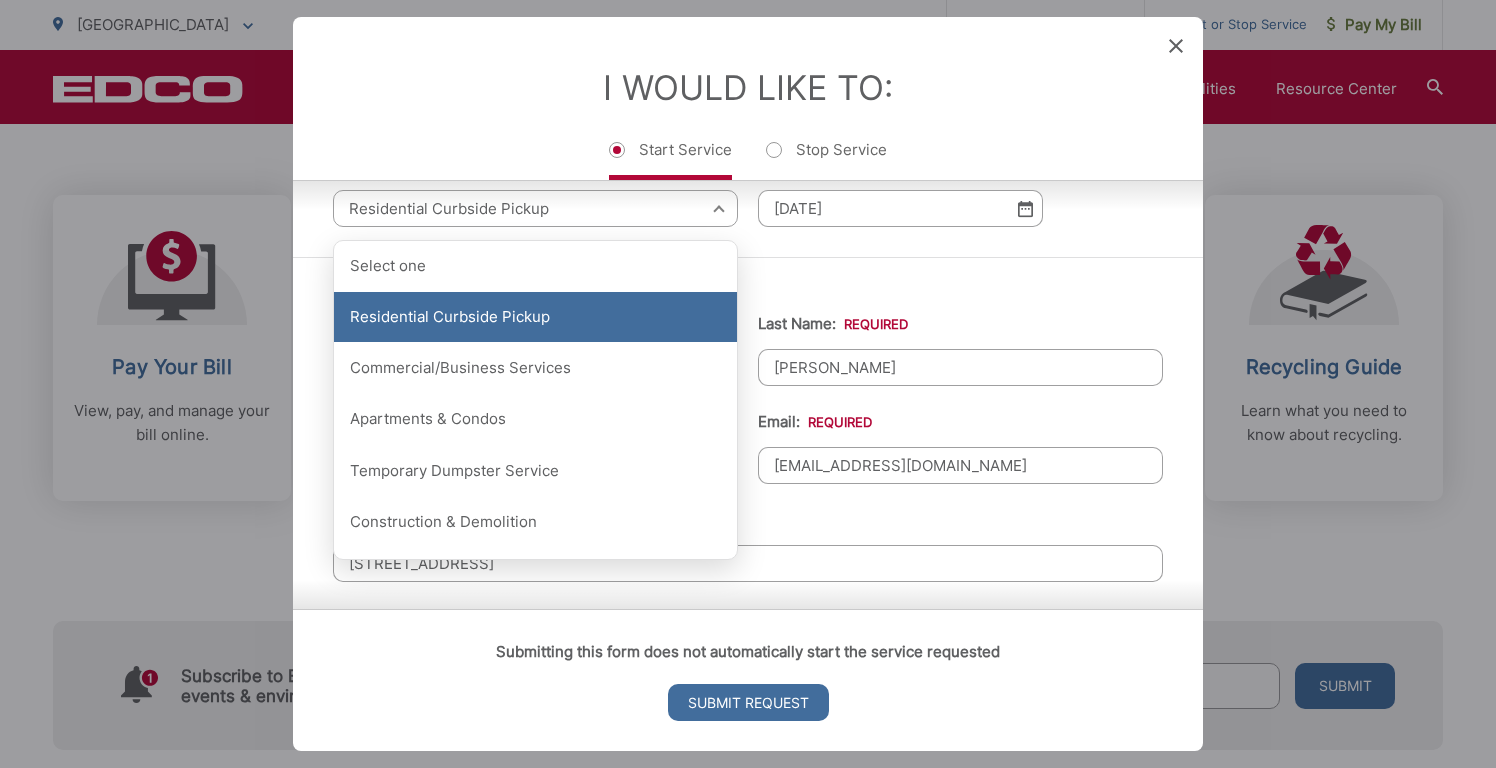 click on "Residential Curbside Pickup" at bounding box center [535, 317] 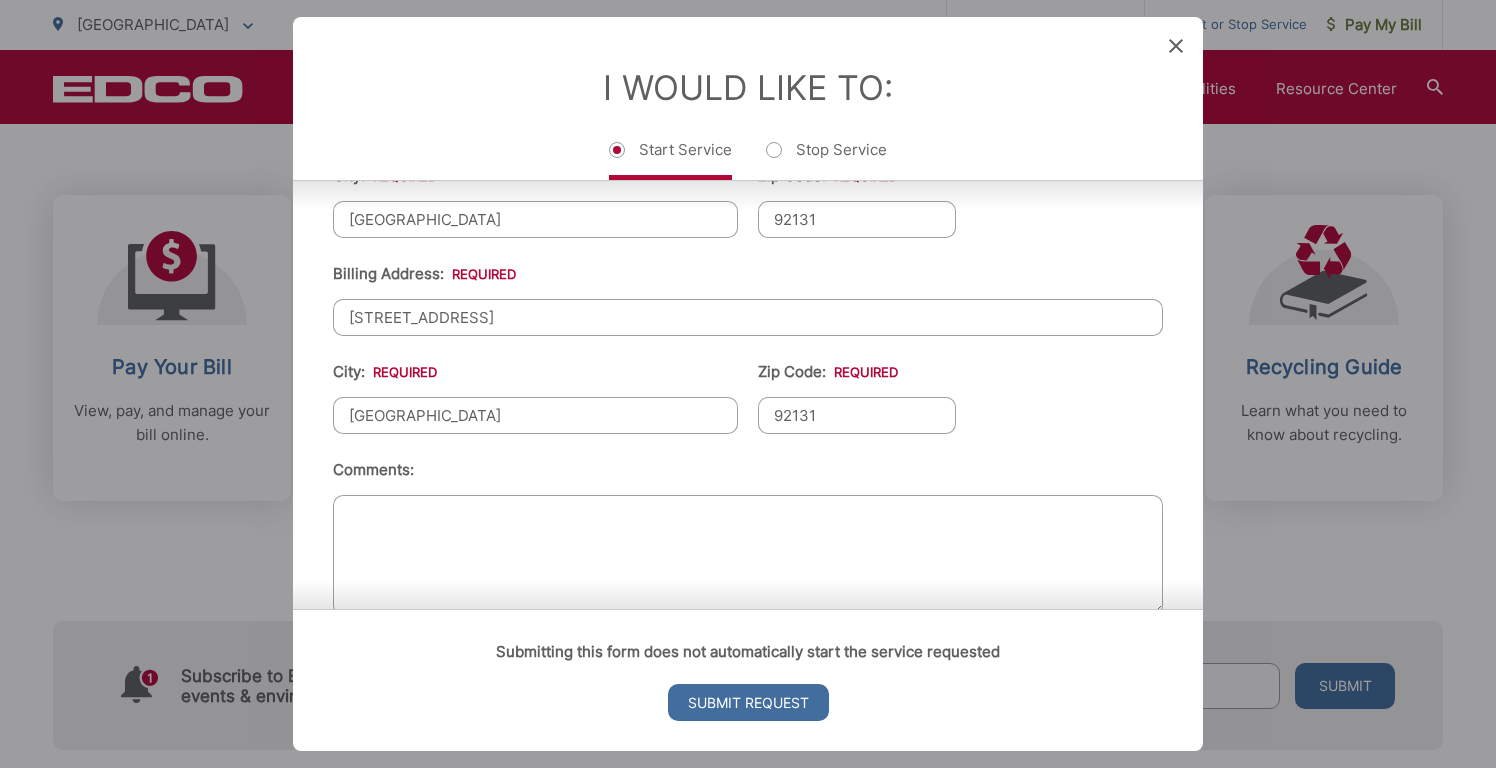 scroll, scrollTop: 776, scrollLeft: 0, axis: vertical 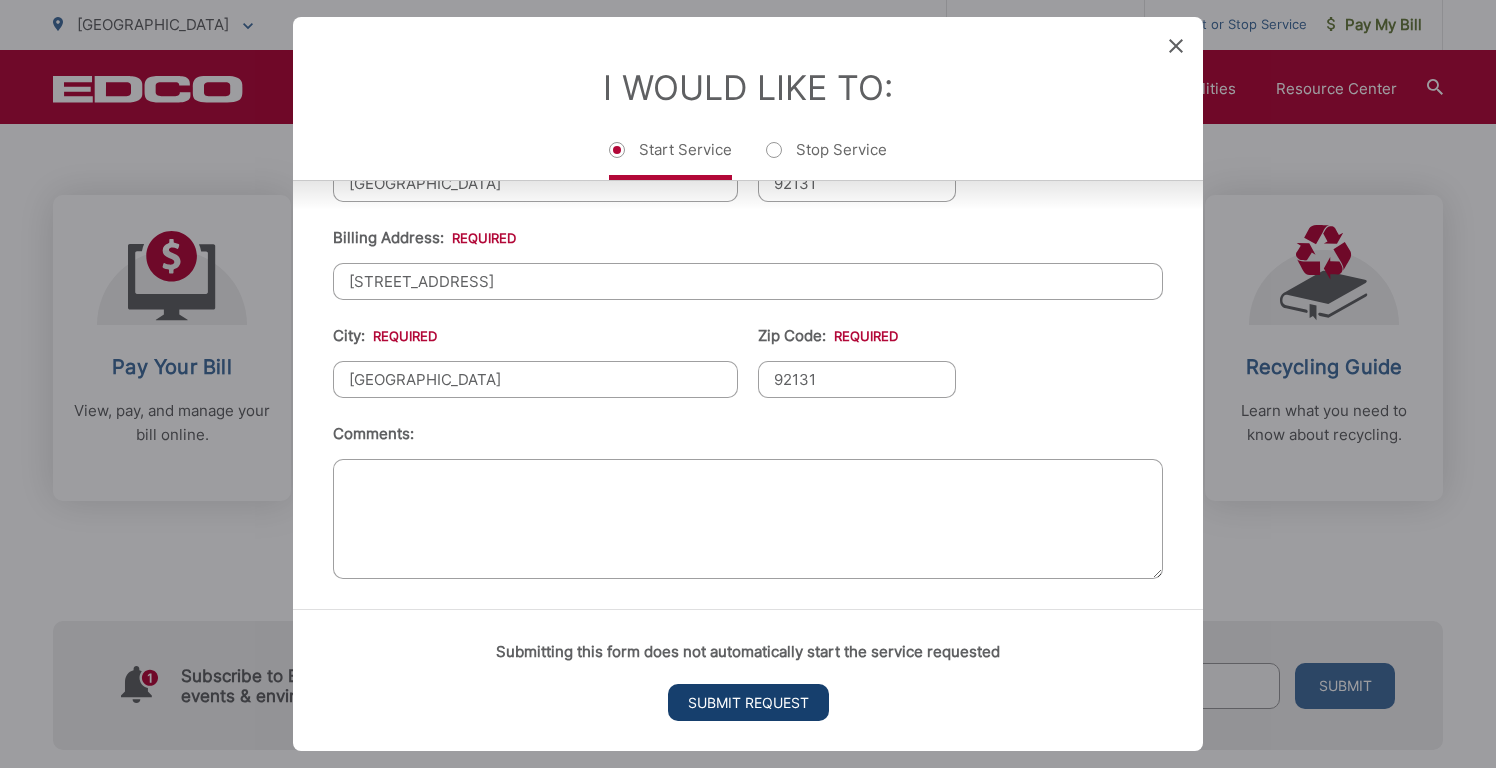 click on "Submit Request" at bounding box center [748, 702] 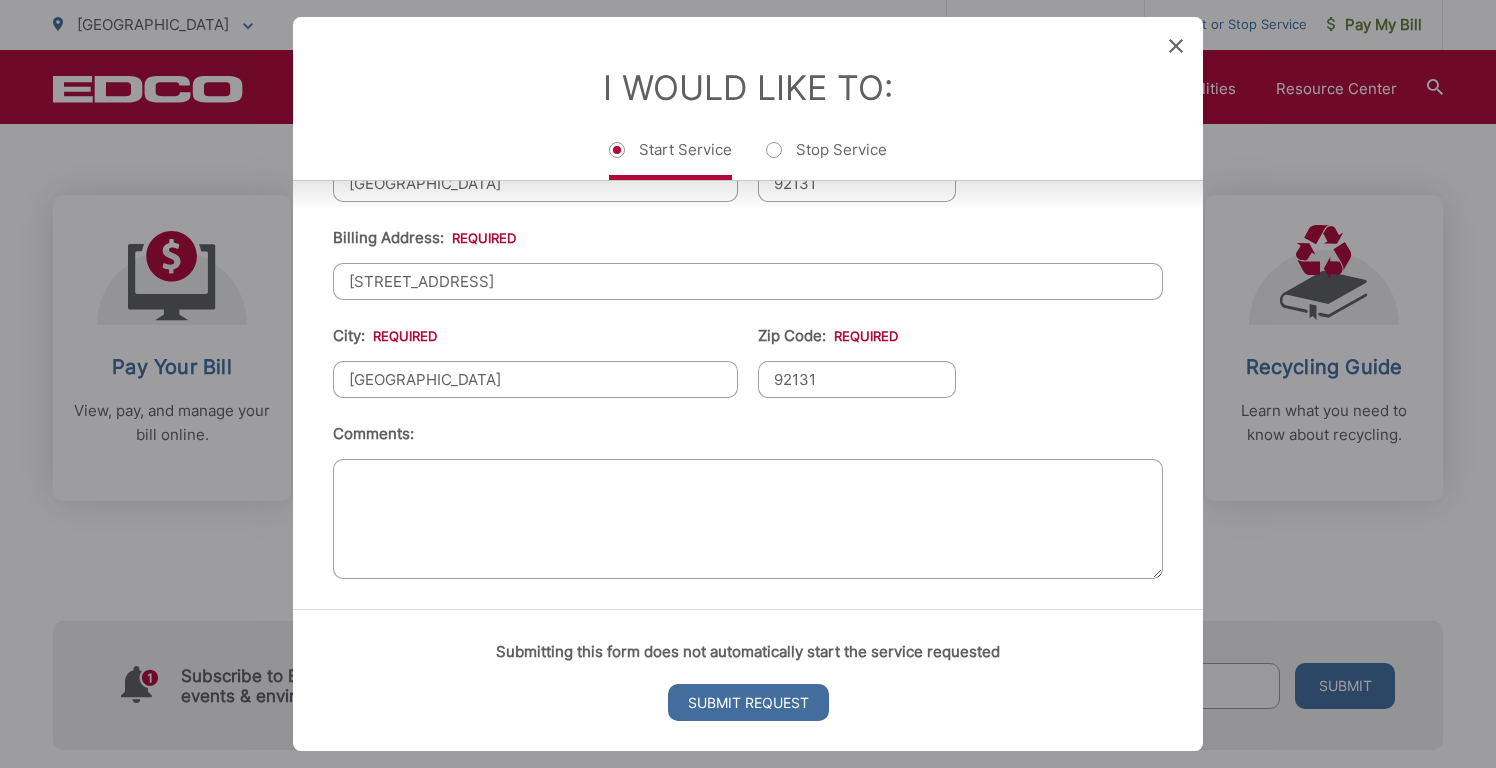 scroll, scrollTop: 974, scrollLeft: 0, axis: vertical 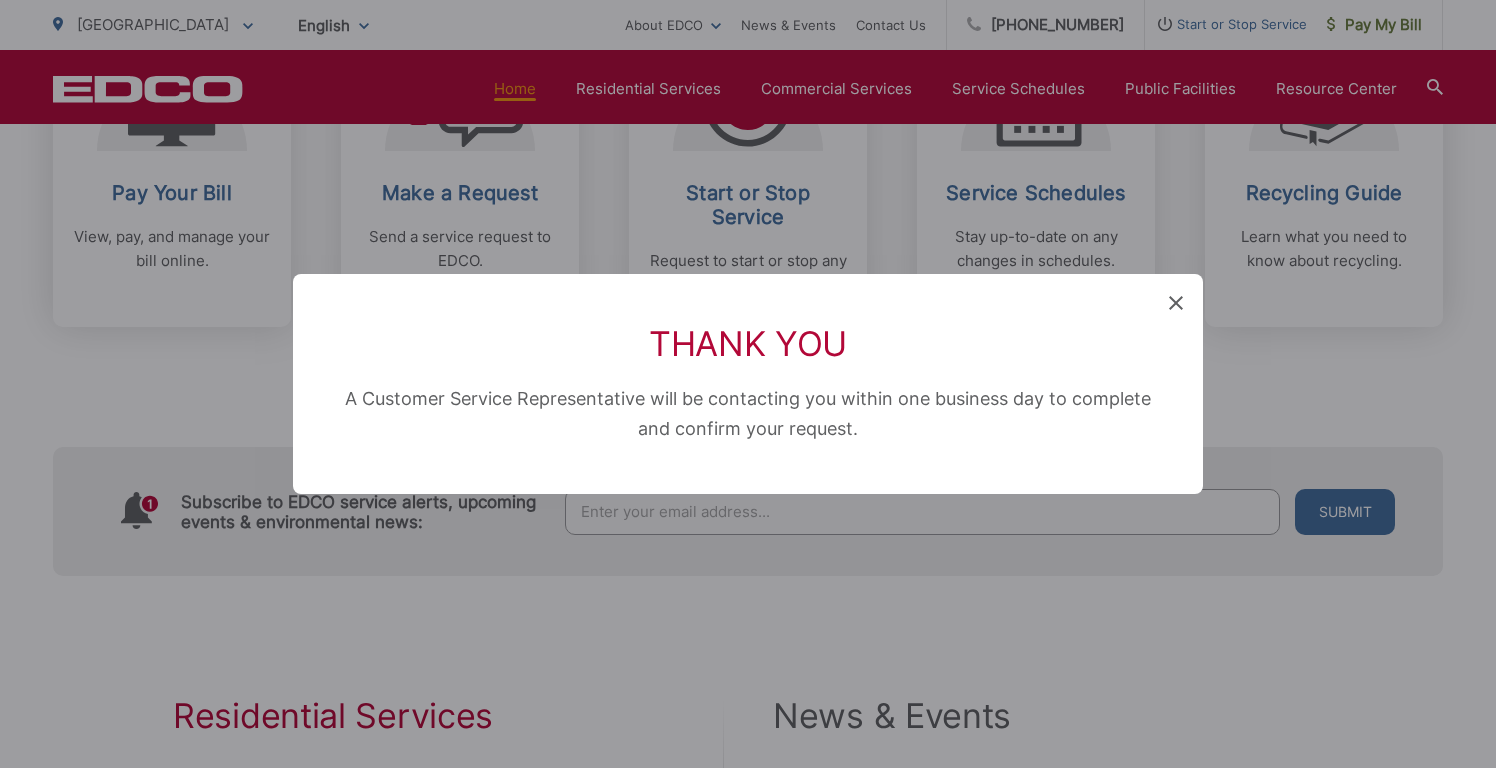 click 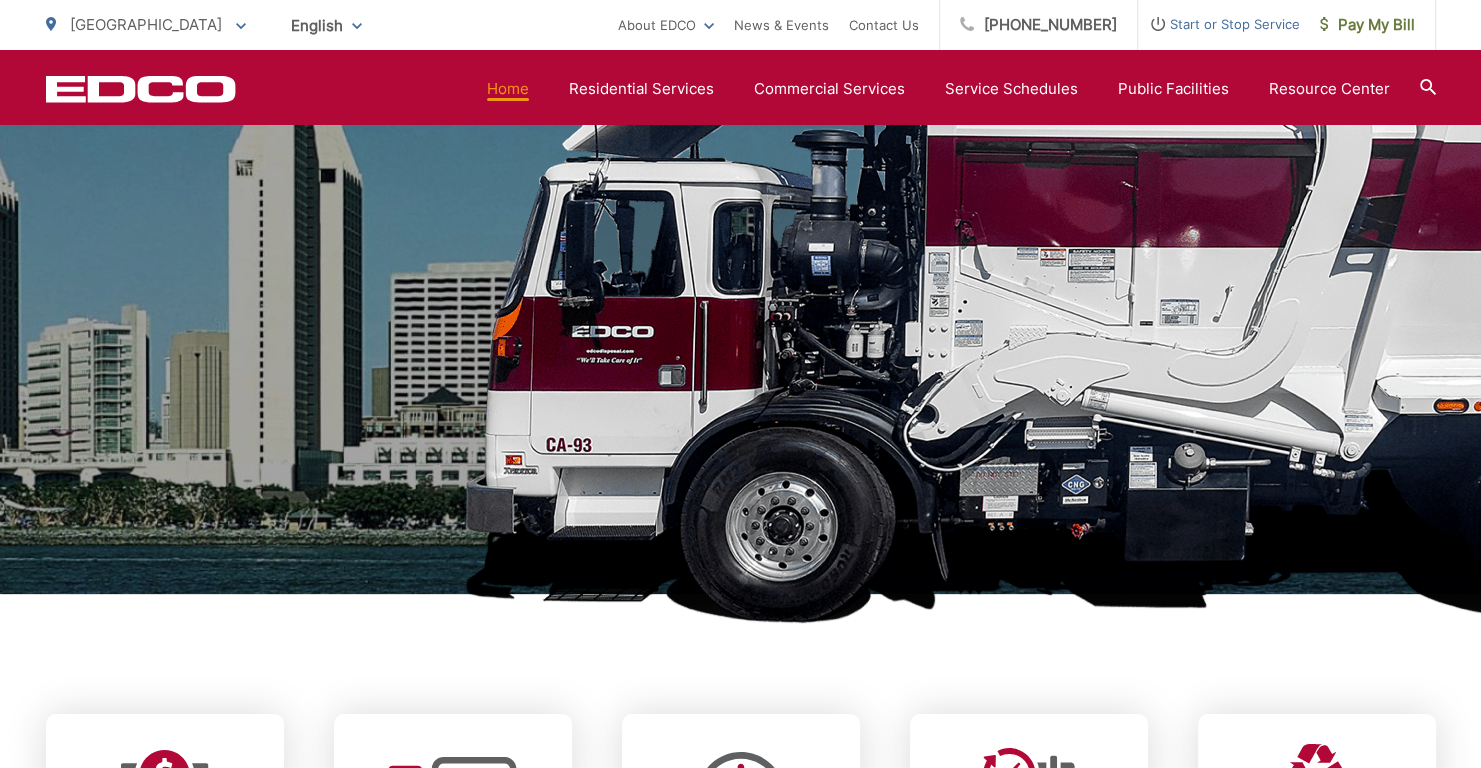 scroll, scrollTop: 0, scrollLeft: 0, axis: both 